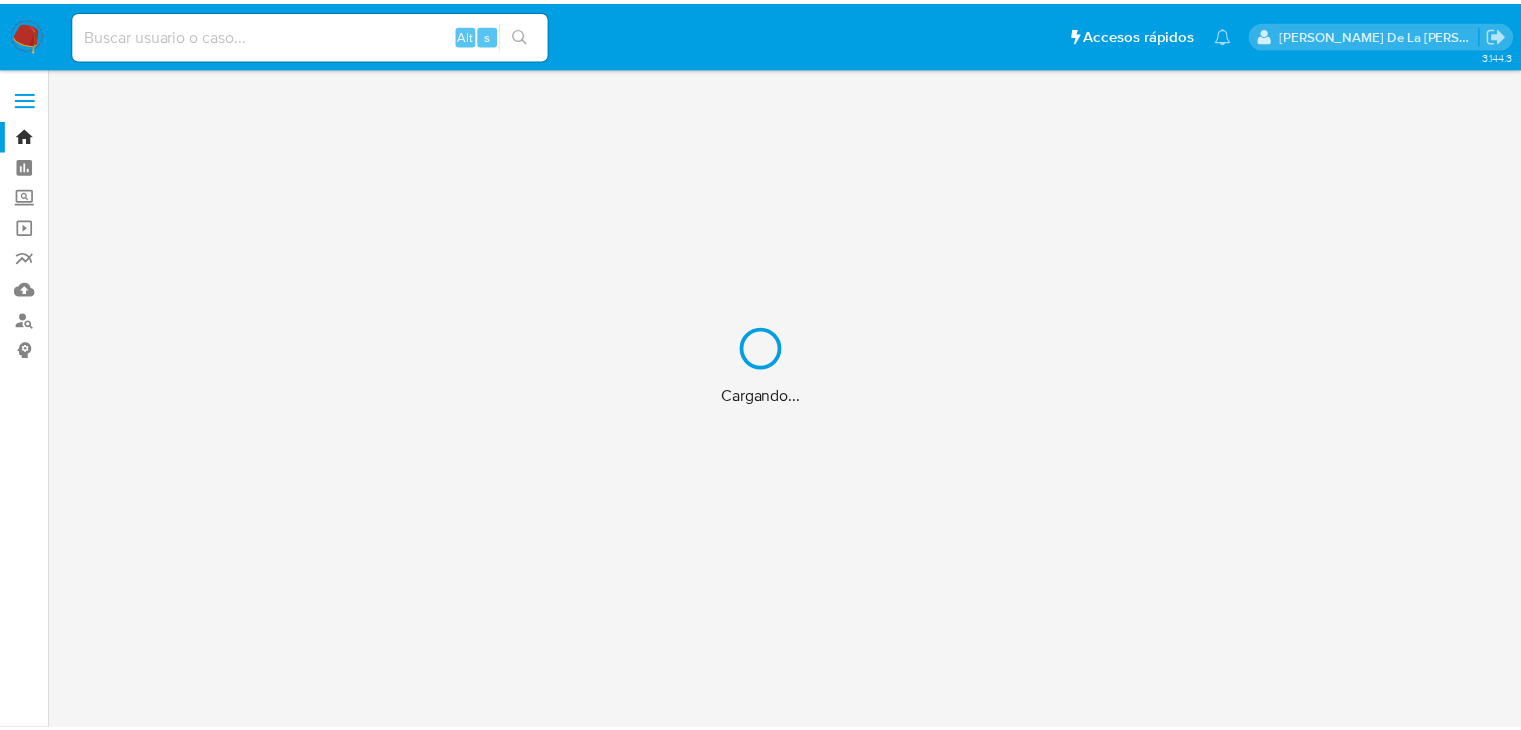 scroll, scrollTop: 0, scrollLeft: 0, axis: both 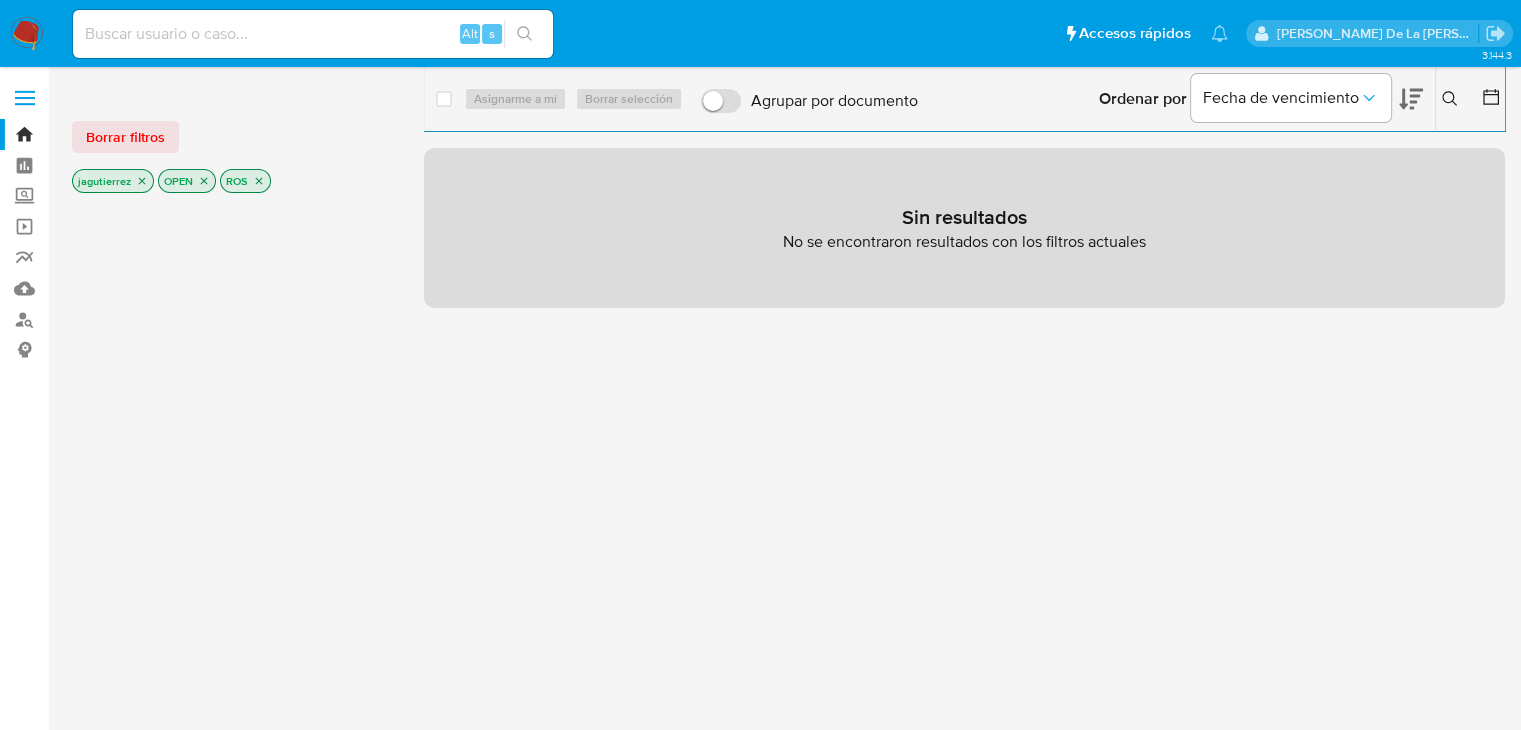 click at bounding box center (27, 34) 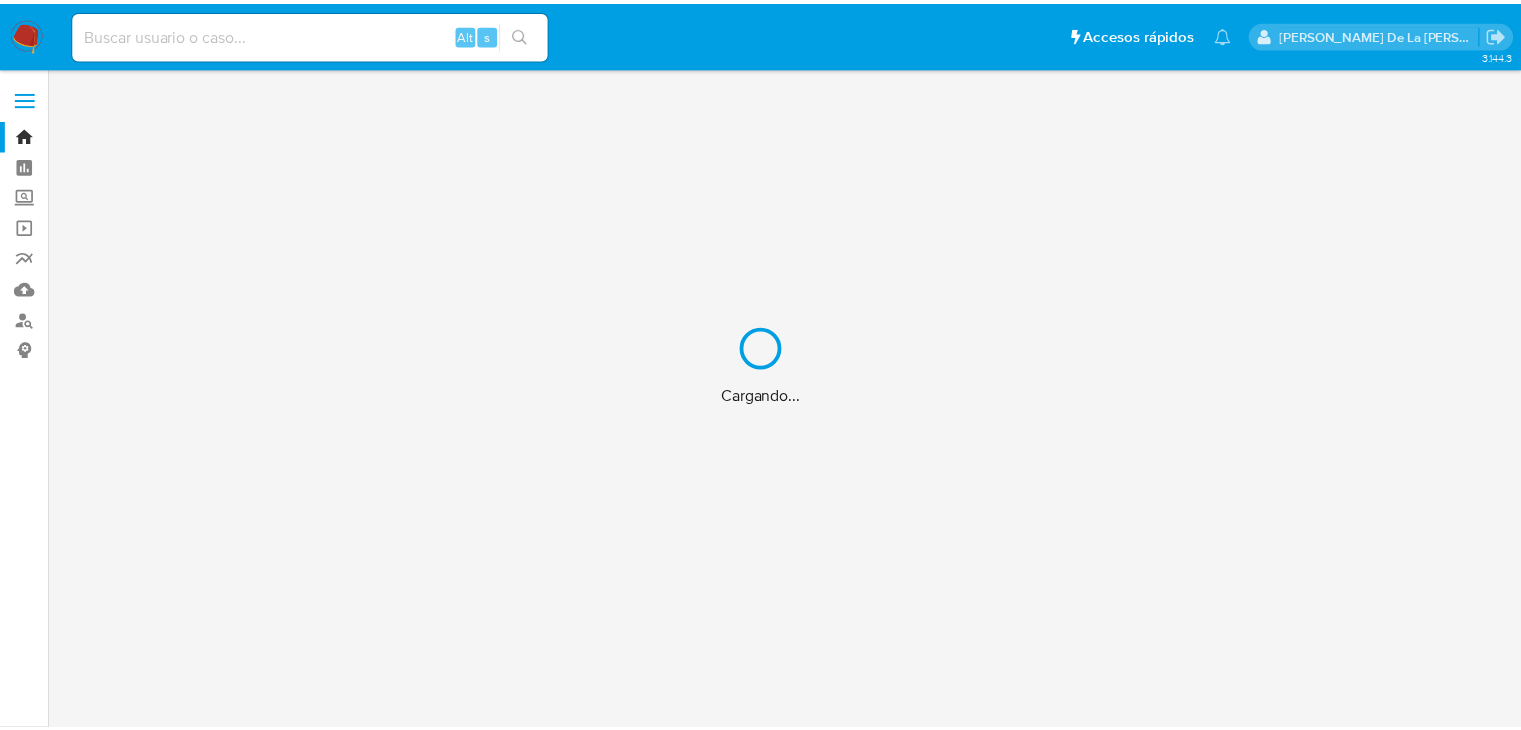 scroll, scrollTop: 0, scrollLeft: 0, axis: both 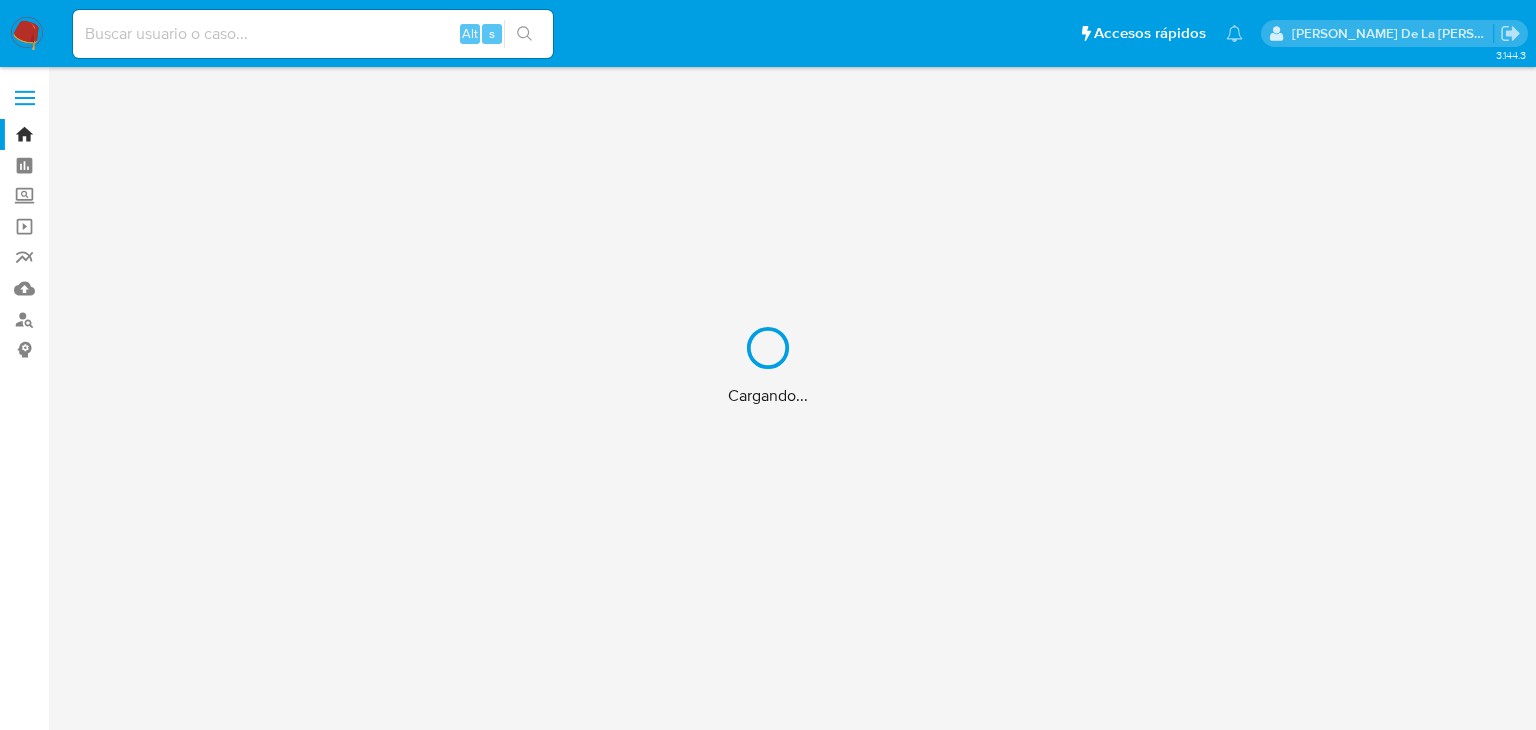 click on "Cargando..." at bounding box center (768, 365) 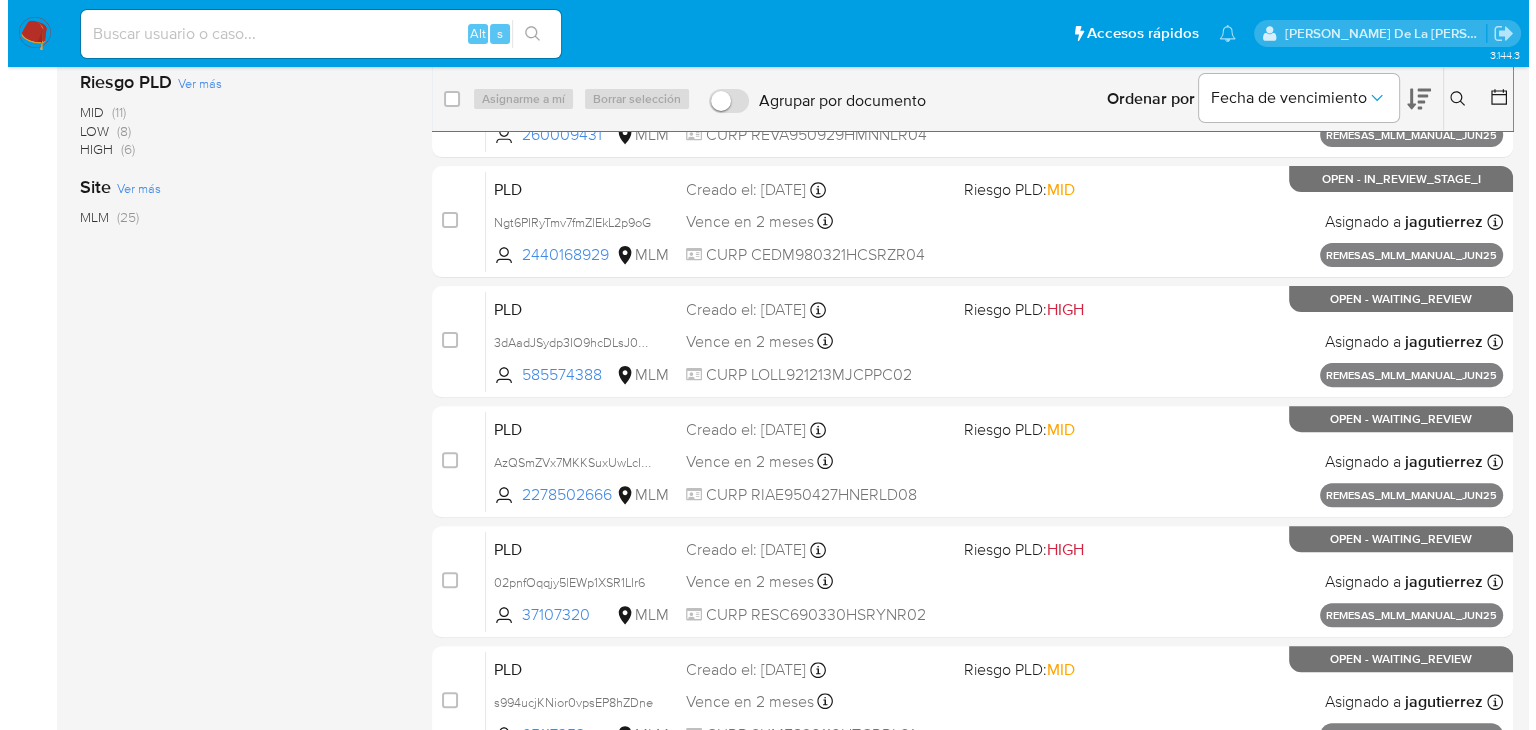 scroll, scrollTop: 0, scrollLeft: 0, axis: both 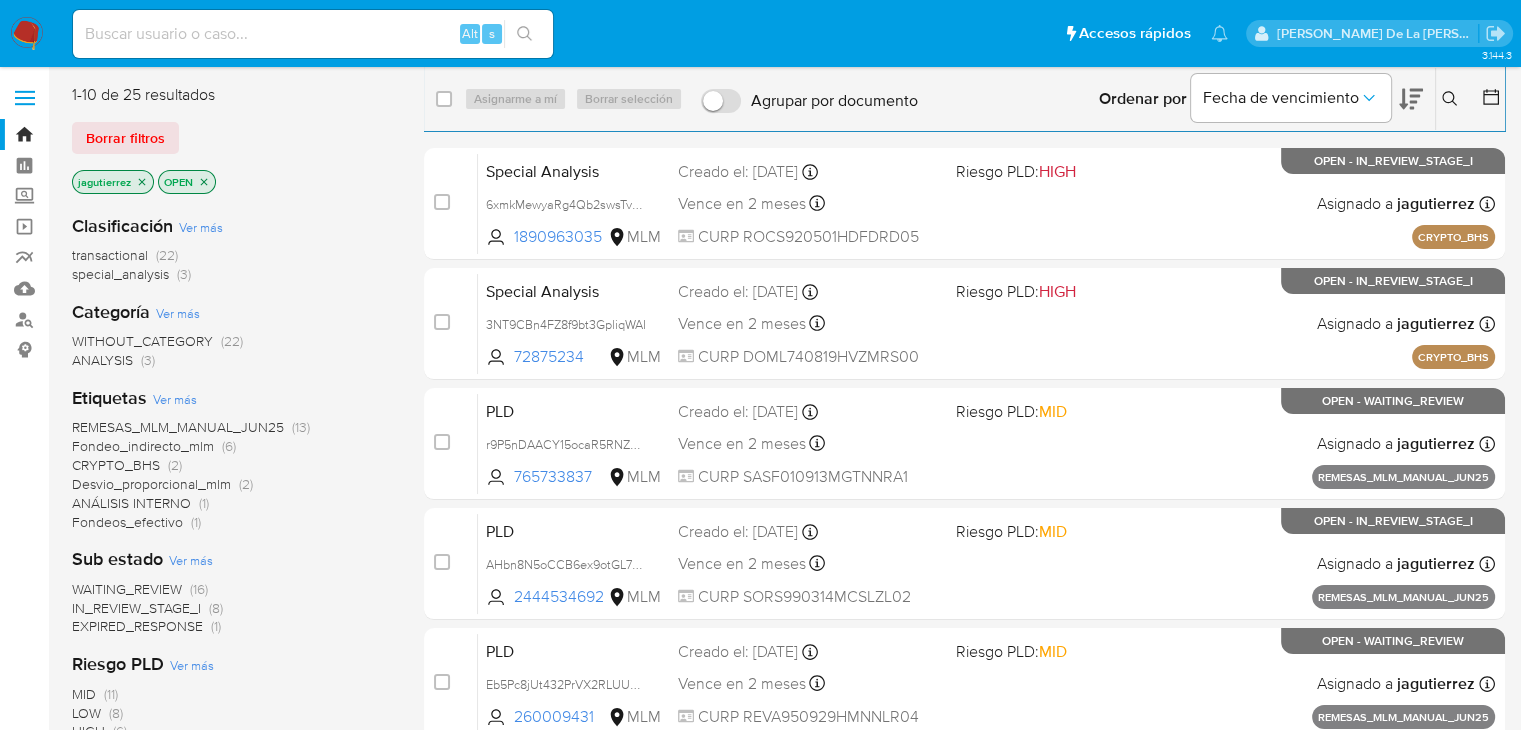 click 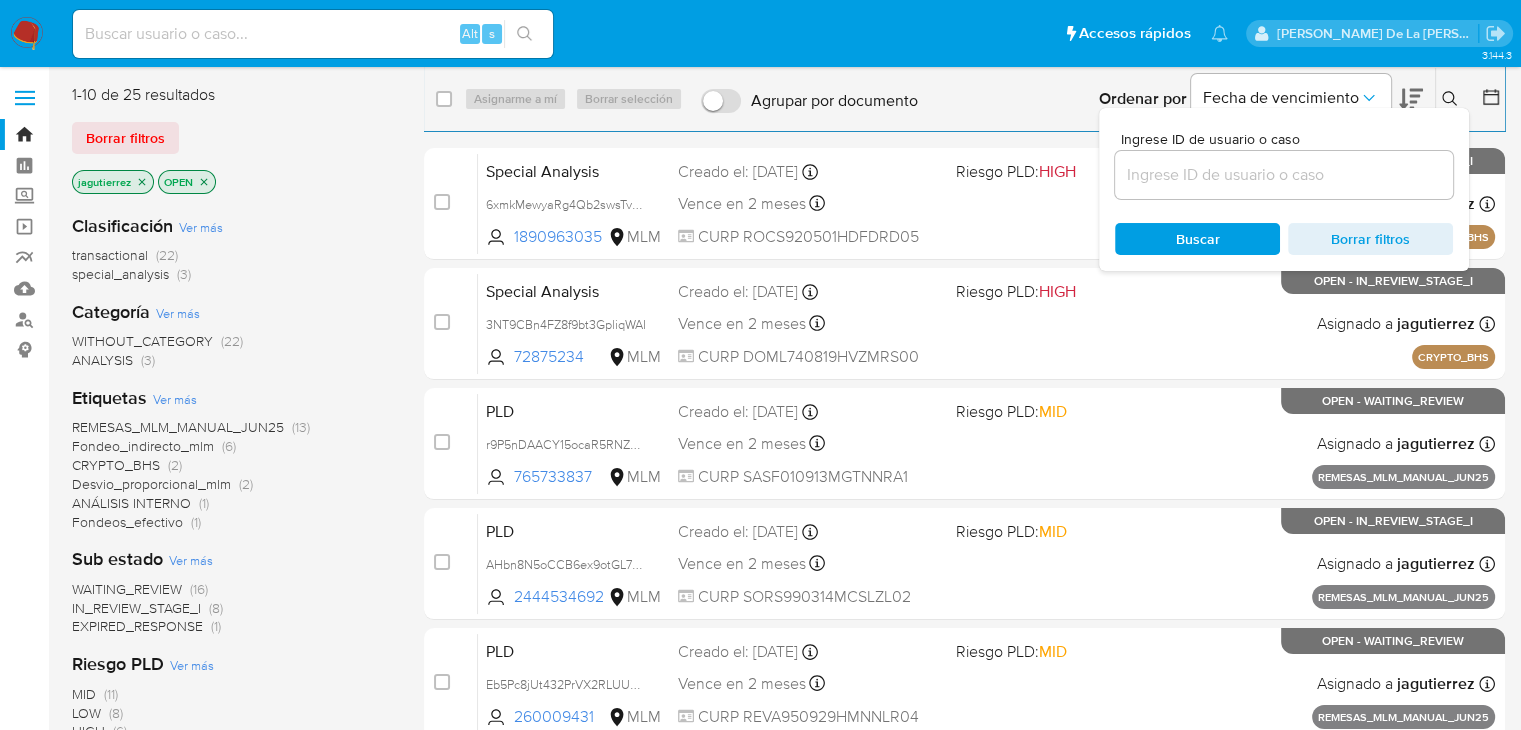 click at bounding box center [1284, 175] 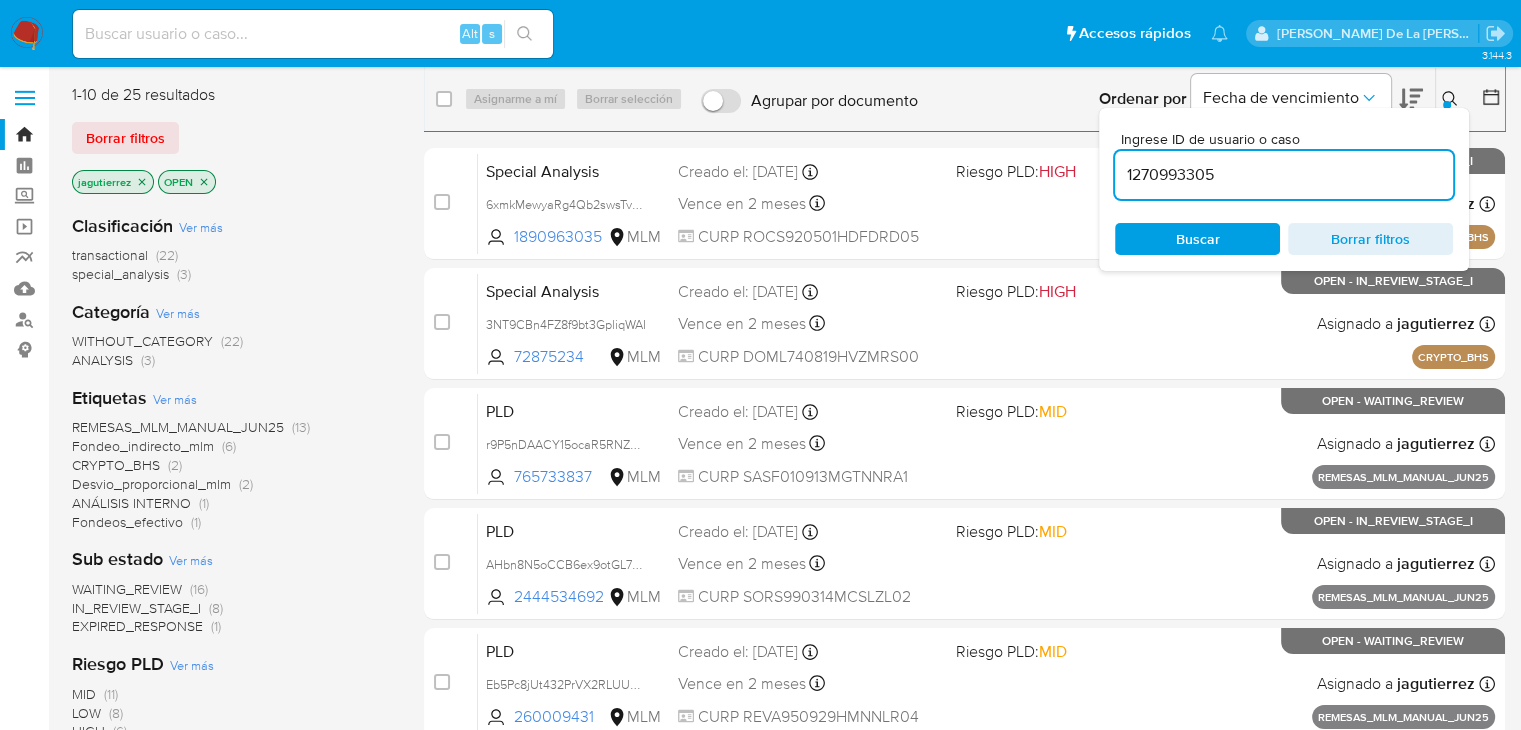type on "1270993305" 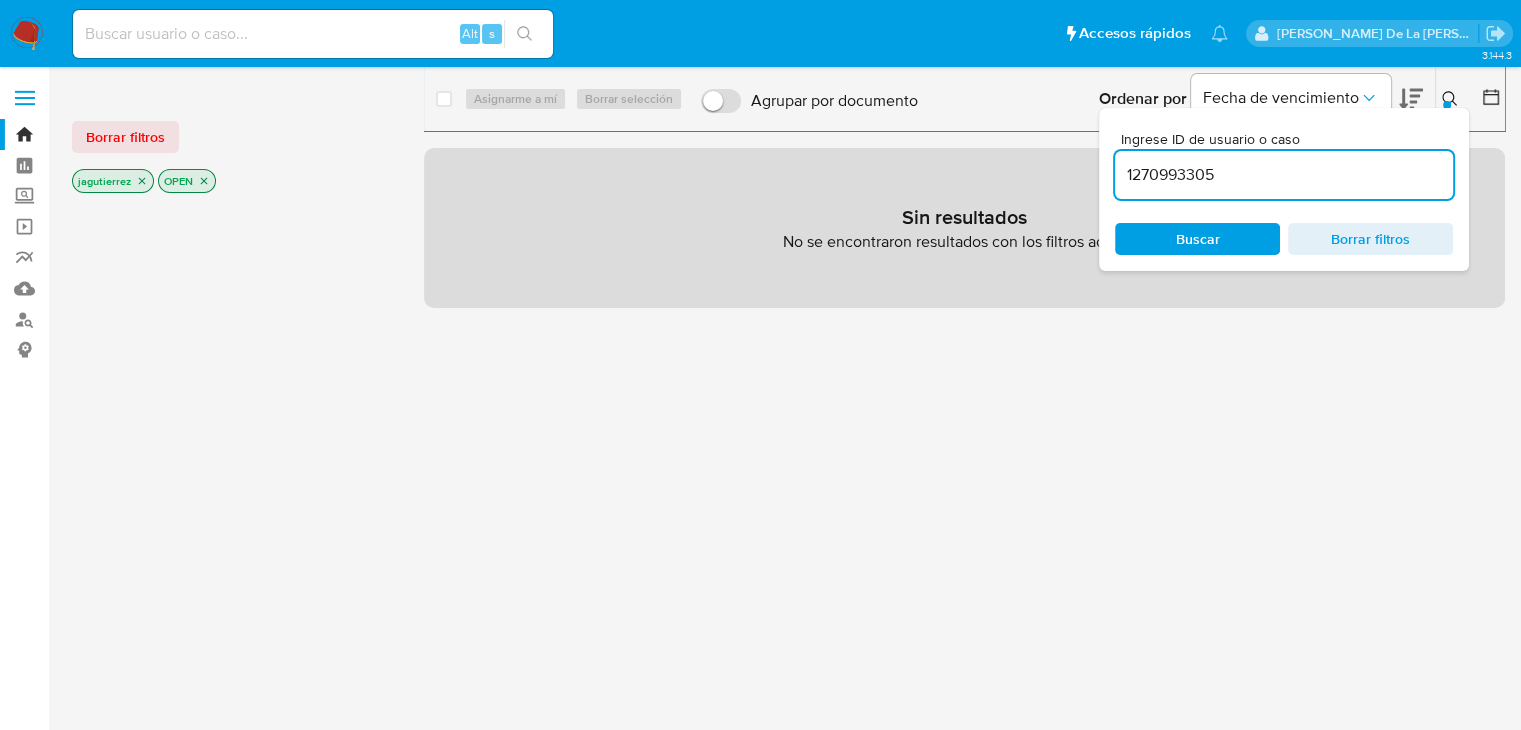 click 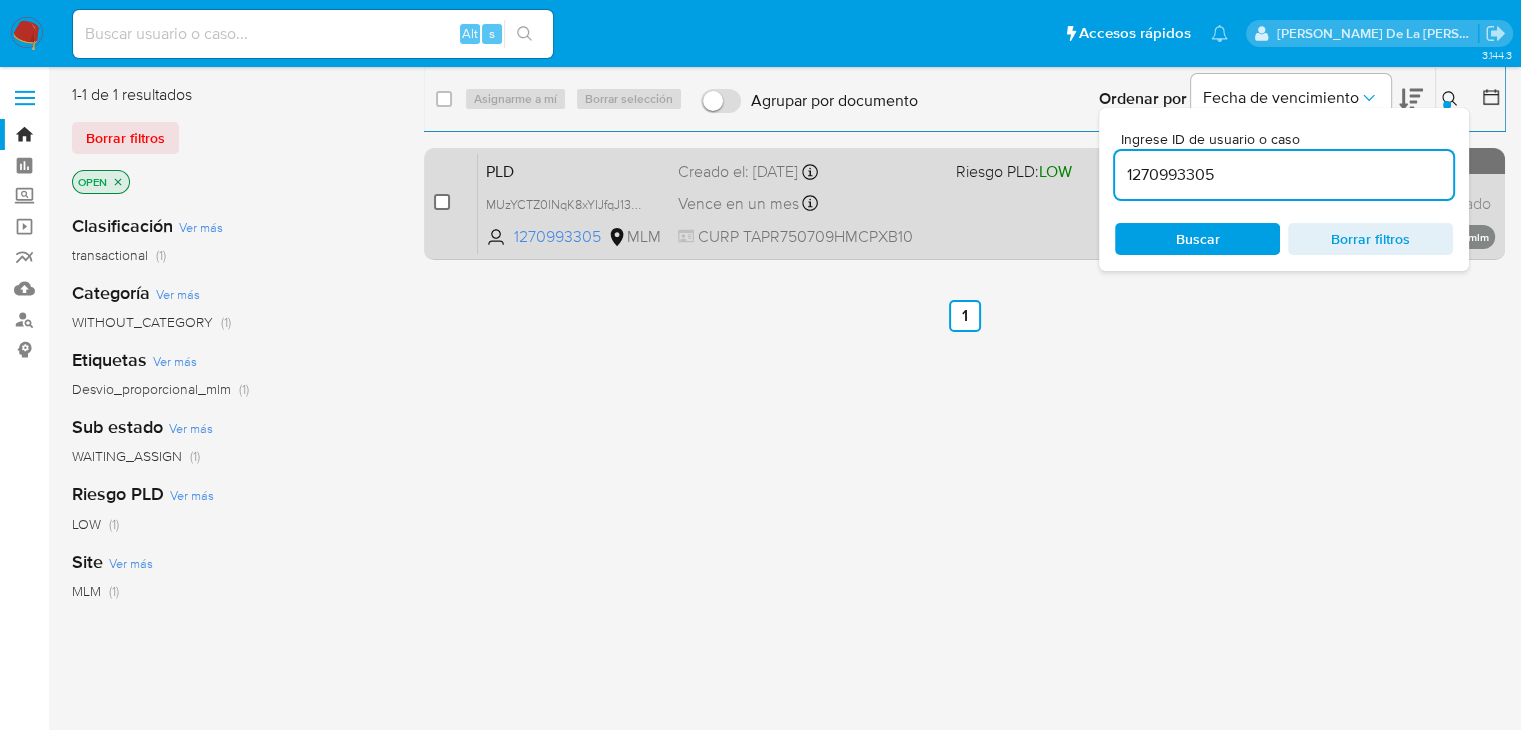click at bounding box center [442, 202] 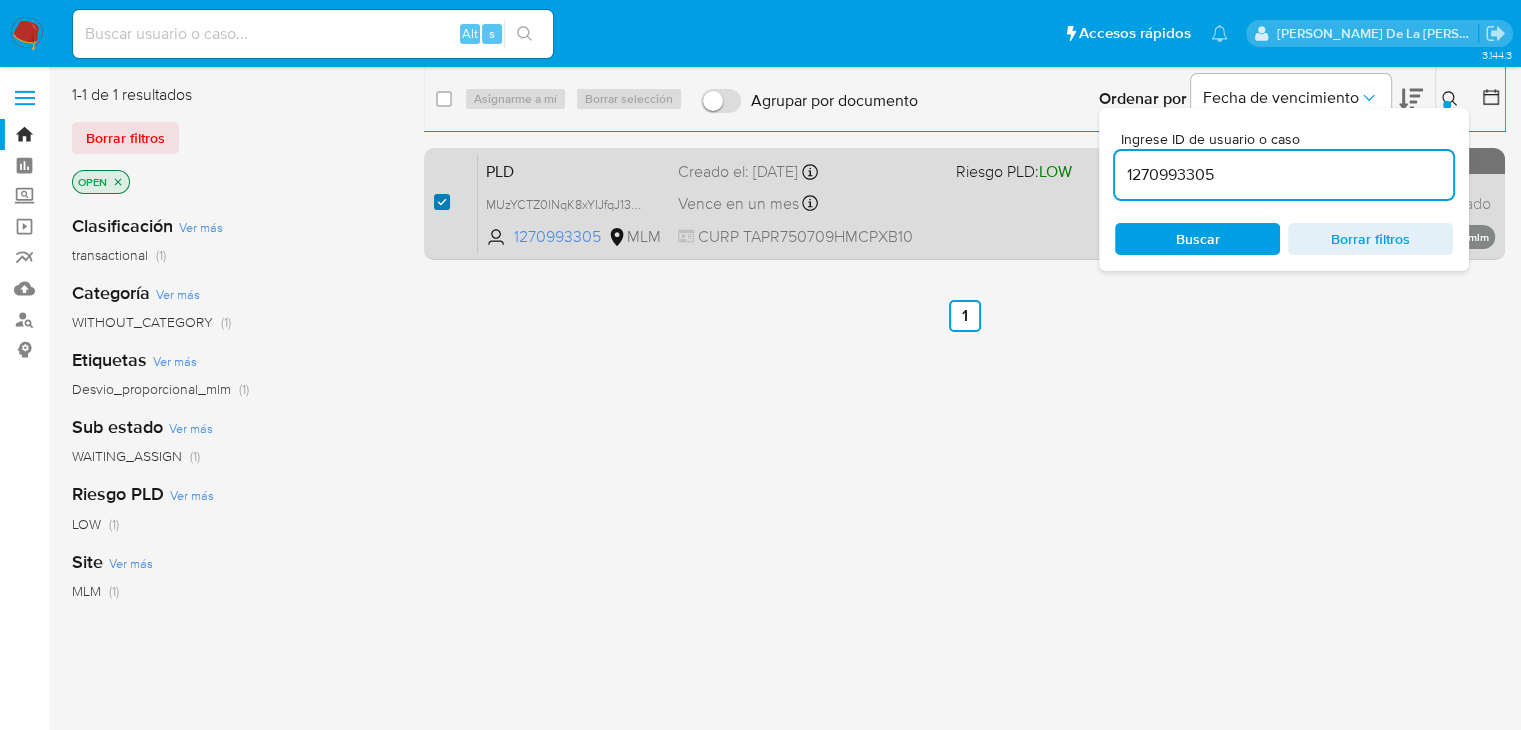 checkbox on "true" 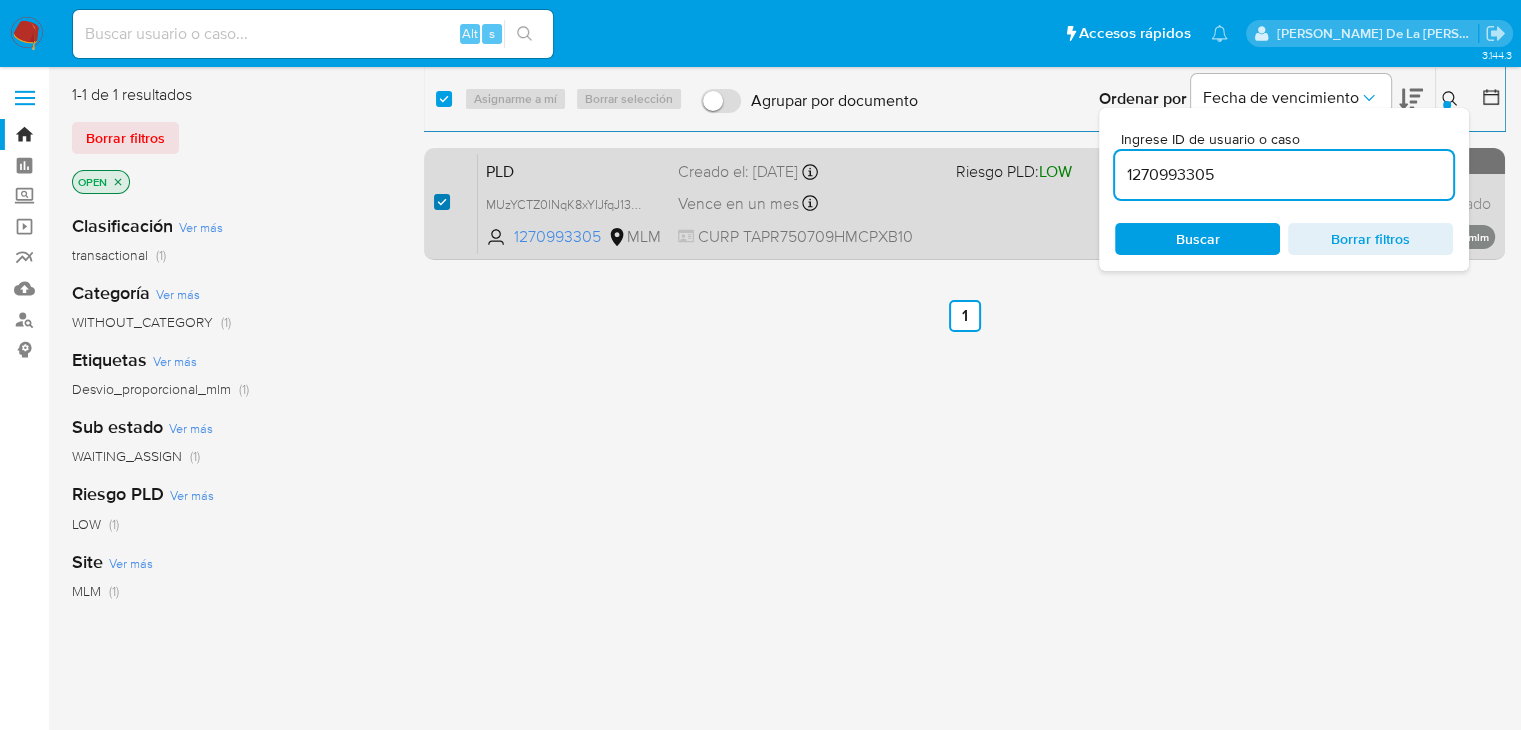 checkbox on "true" 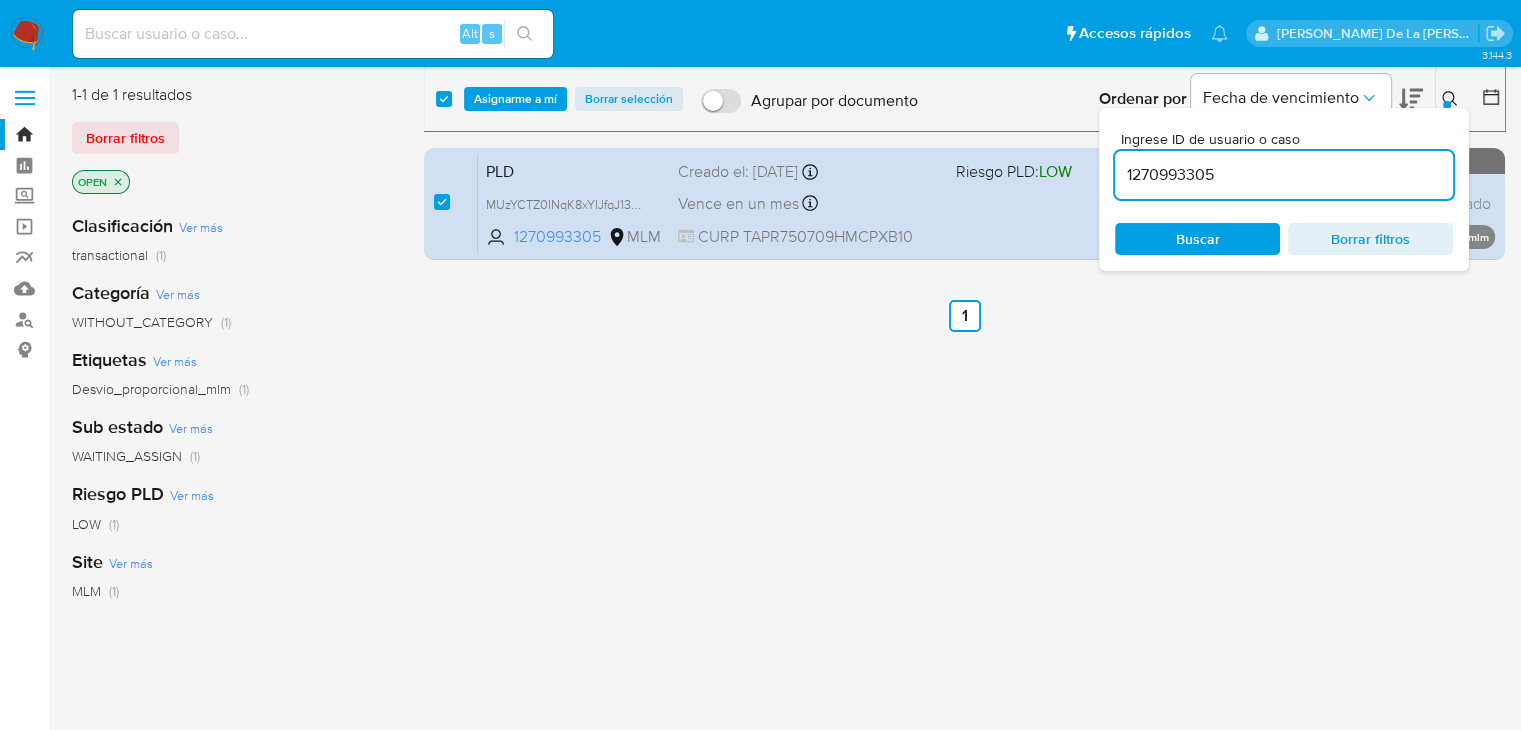 click on "select-all-cases-checkbox Asignarme a mí Borrar selección Agrupar por documento Ordenar por Fecha de vencimiento   No es posible ordenar los resultados mientras se encuentren agrupados. Ingrese ID de usuario o caso 1270993305 Buscar Borrar filtros" at bounding box center [964, 99] 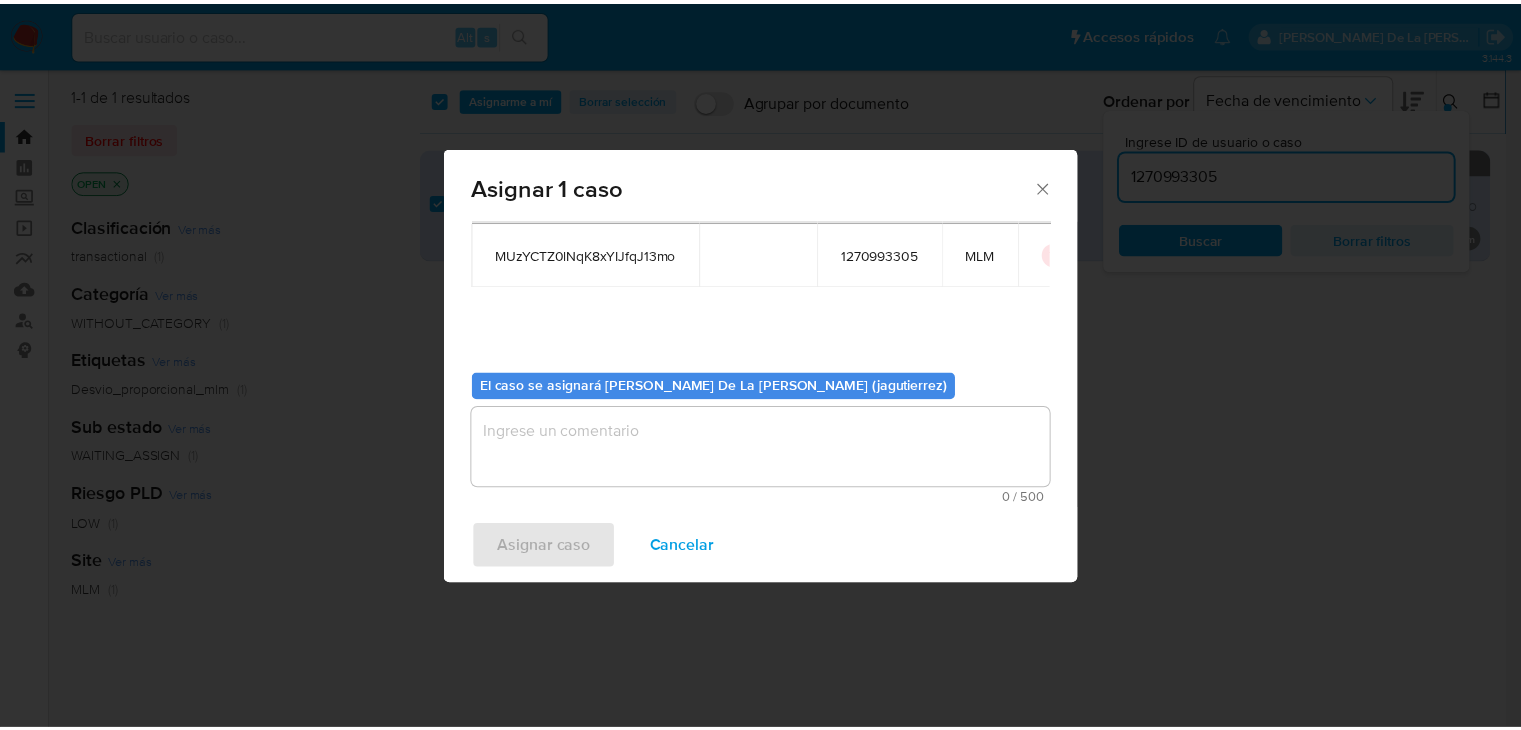 scroll, scrollTop: 103, scrollLeft: 0, axis: vertical 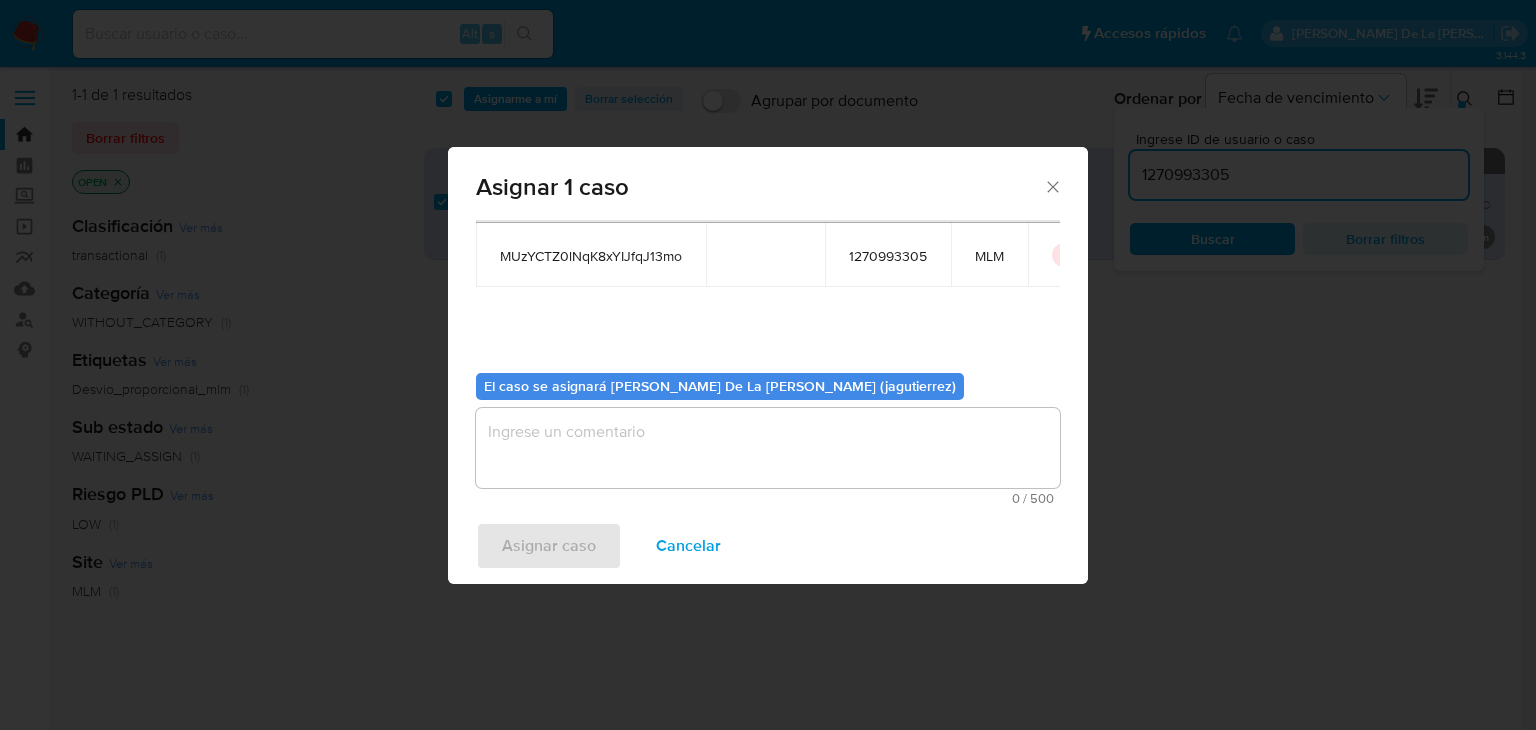 click at bounding box center [768, 448] 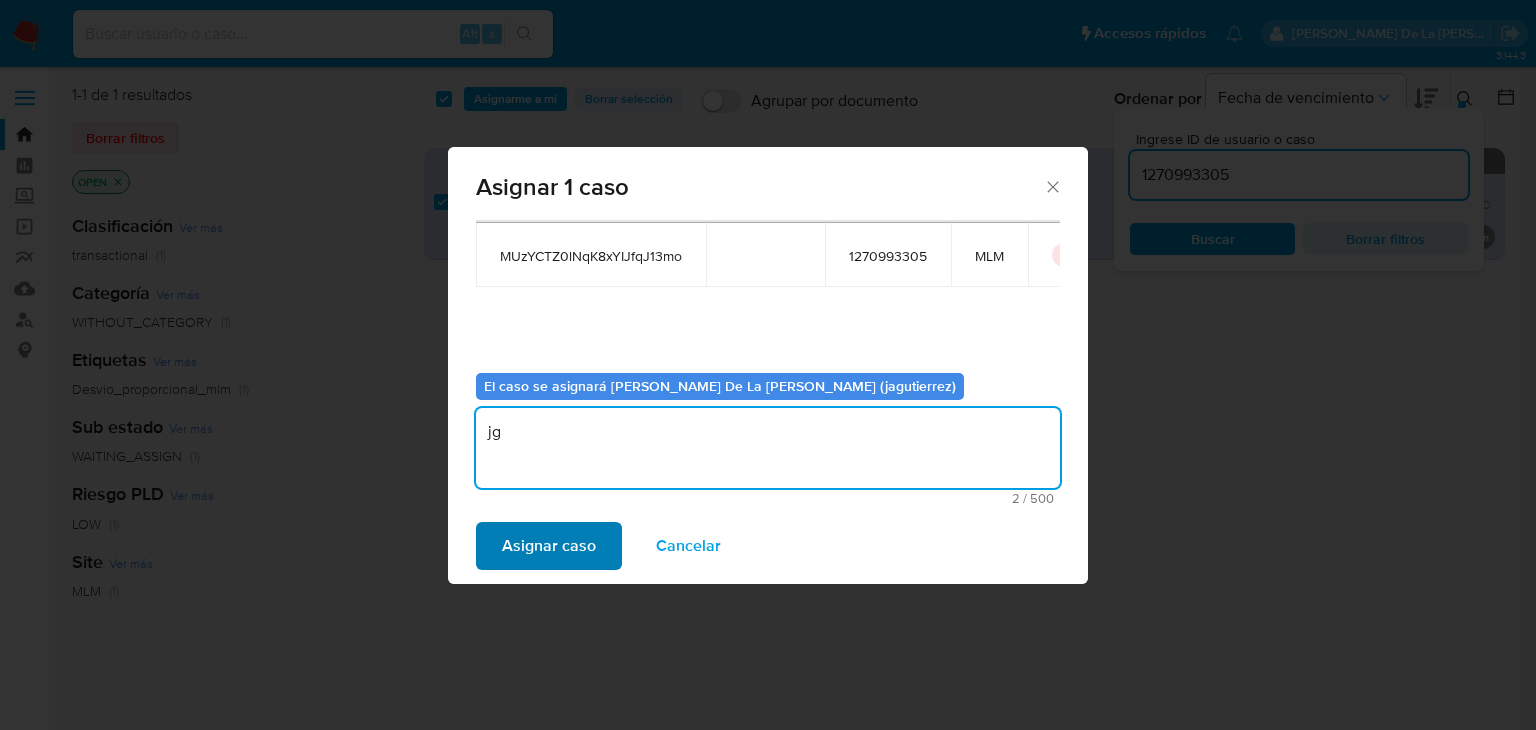 type on "jg" 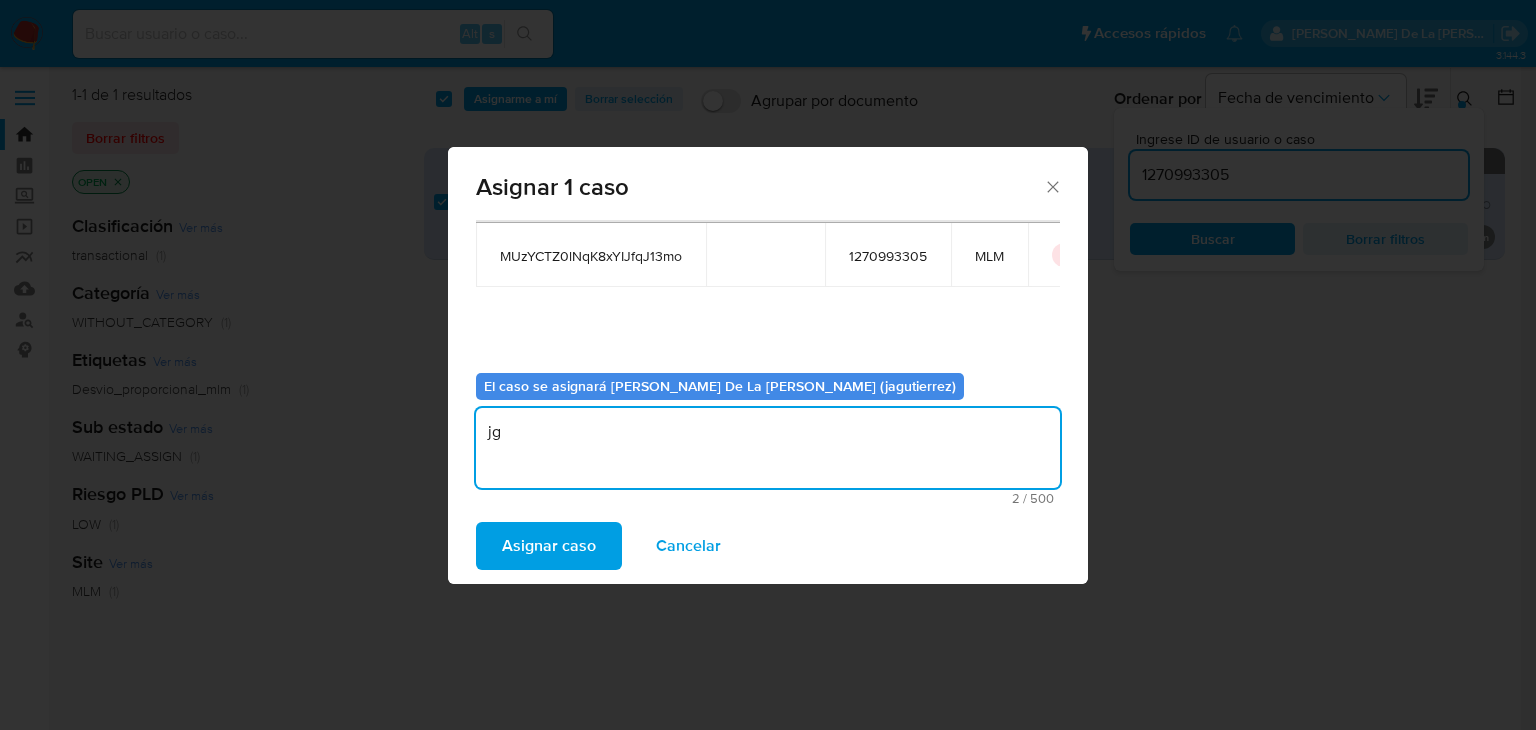 click on "Asignar caso" at bounding box center (549, 546) 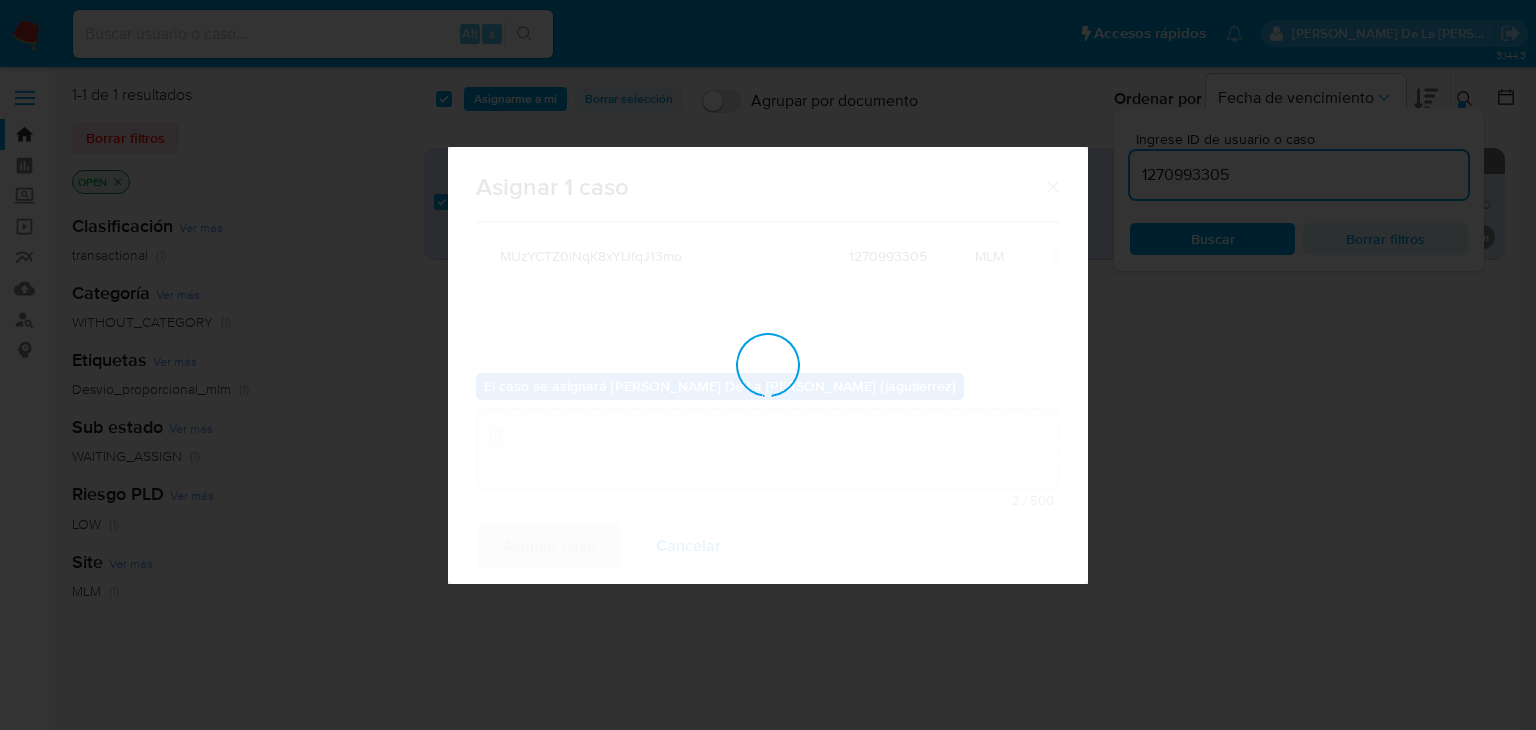 type 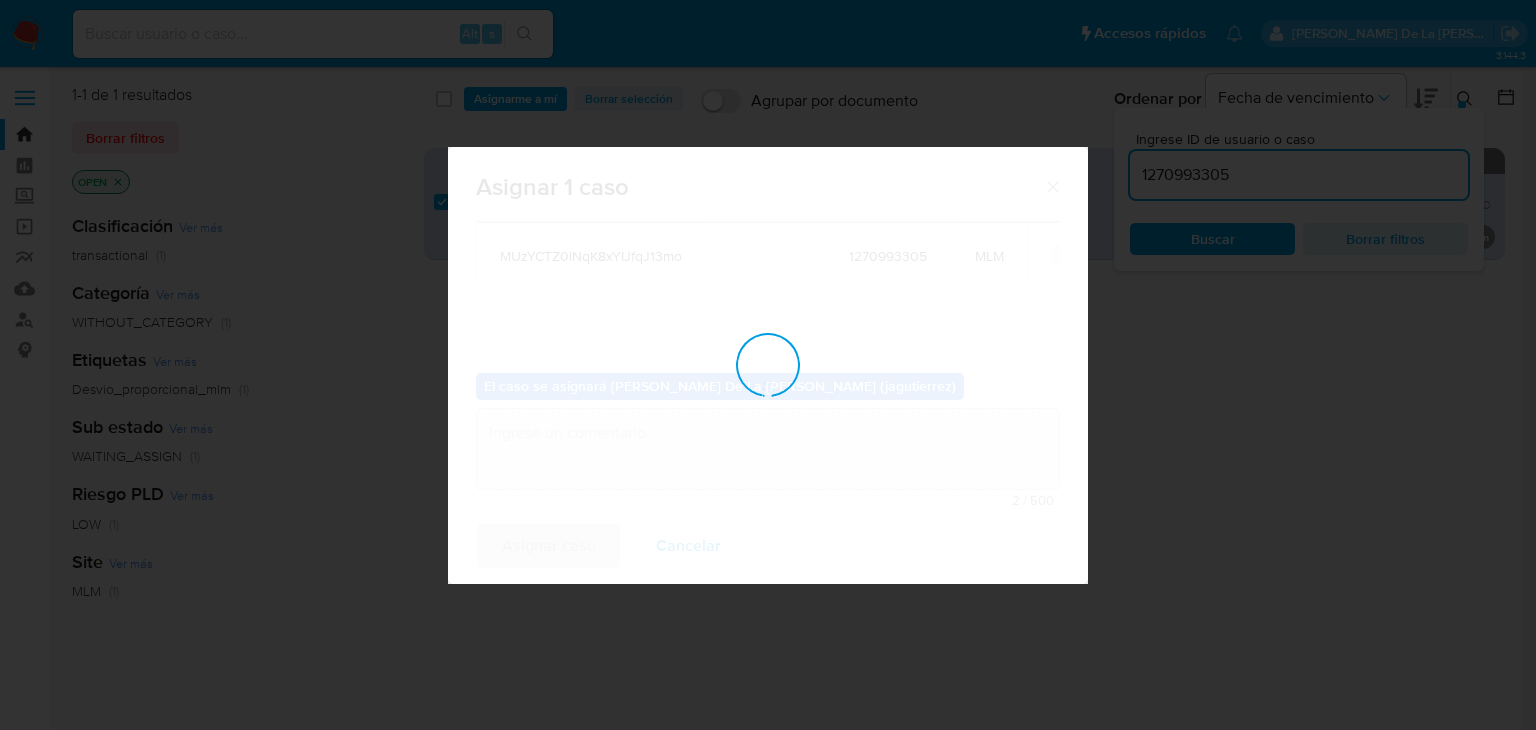 checkbox on "false" 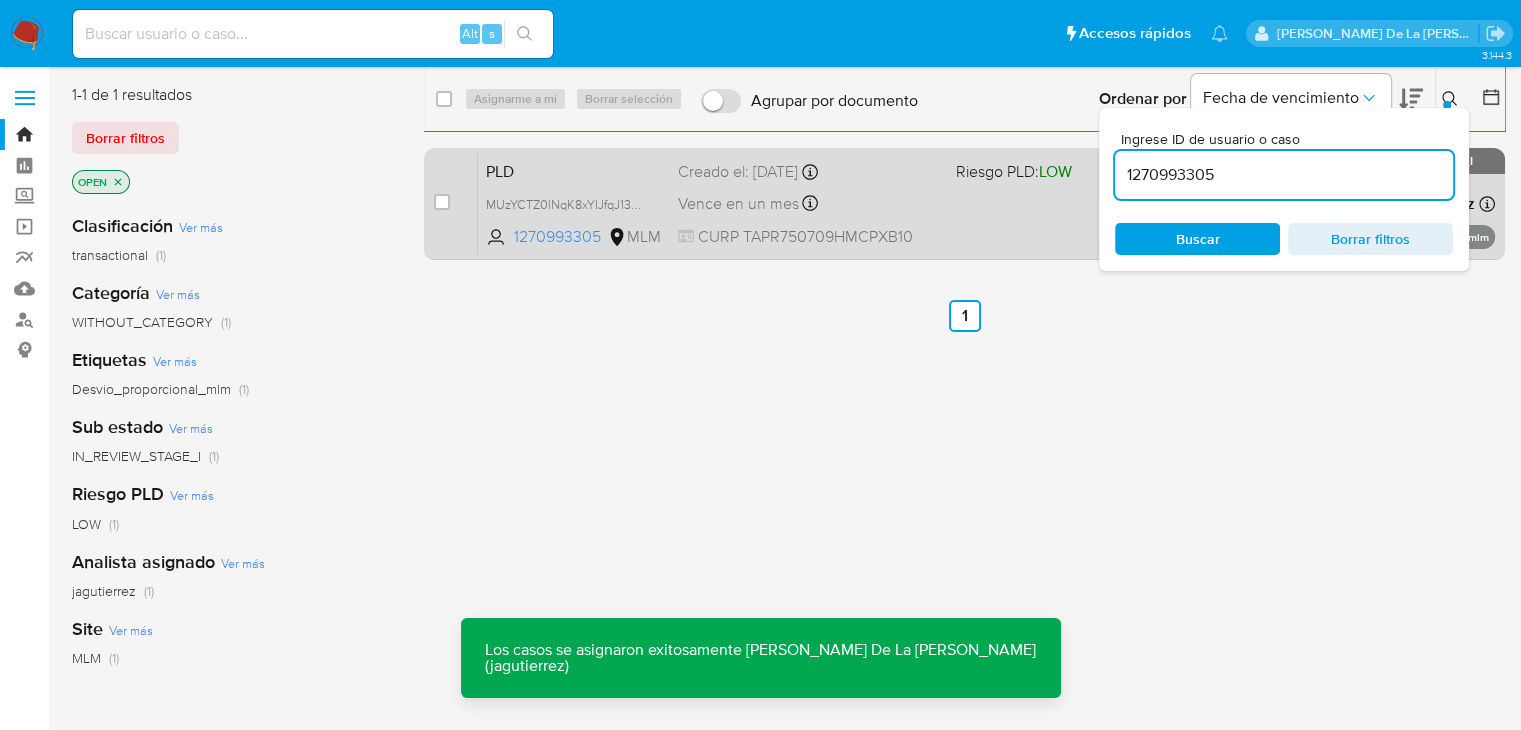 click on "PLD MUzYCTZ0lNqK8xYIJfqJ13mo 1270993305 MLM Riesgo PLD:  LOW Creado el: 12/06/2025   Creado el: 12/06/2025 02:05:26 Vence en un mes   Vence el 11/08/2025 02:05:27 CURP   TAPR750709HMCPXB10 Asignado a   jagutierrez   Asignado el: 08/07/2025 15:00:45 Desvio_proporcional_mlm OPEN - IN_REVIEW_STAGE_I" at bounding box center (986, 203) 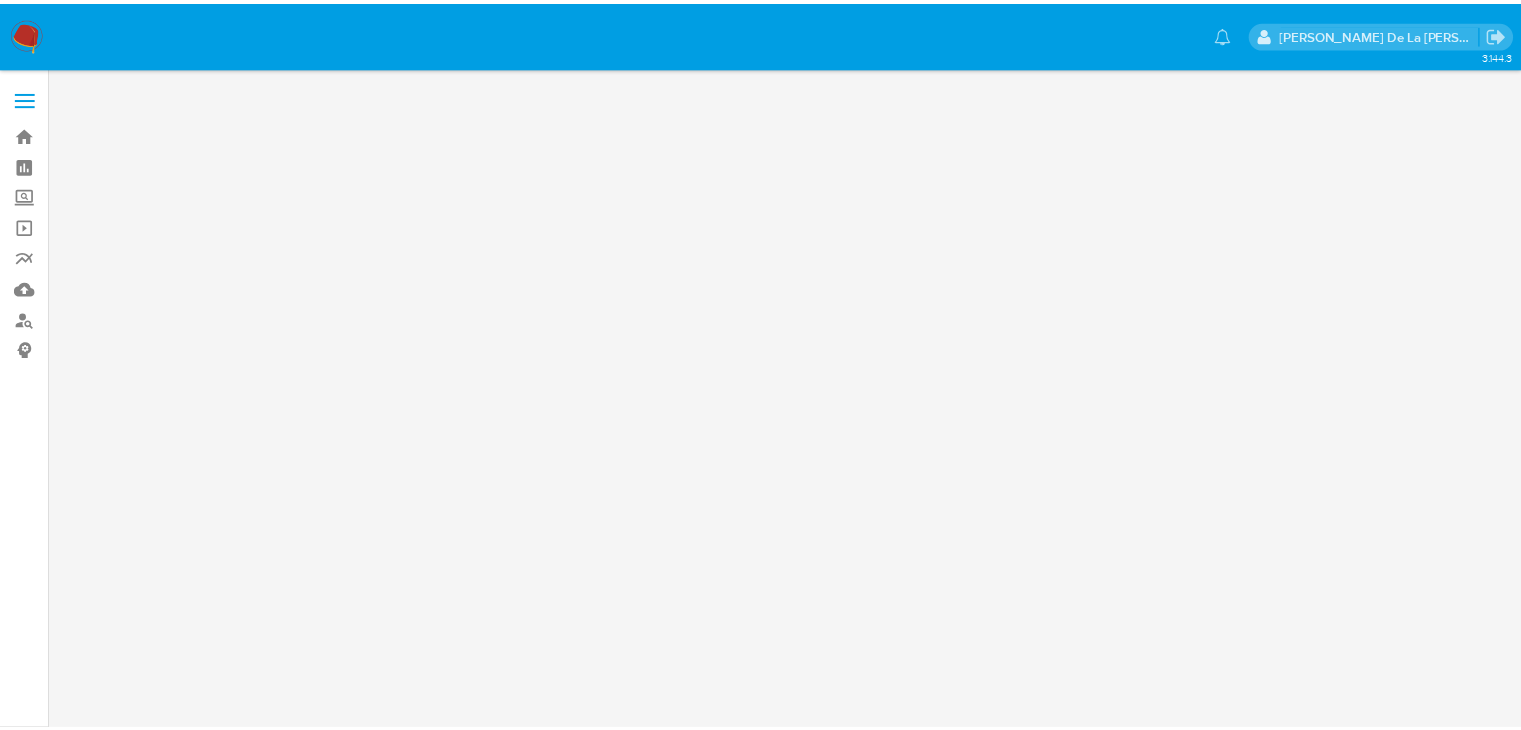 scroll, scrollTop: 0, scrollLeft: 0, axis: both 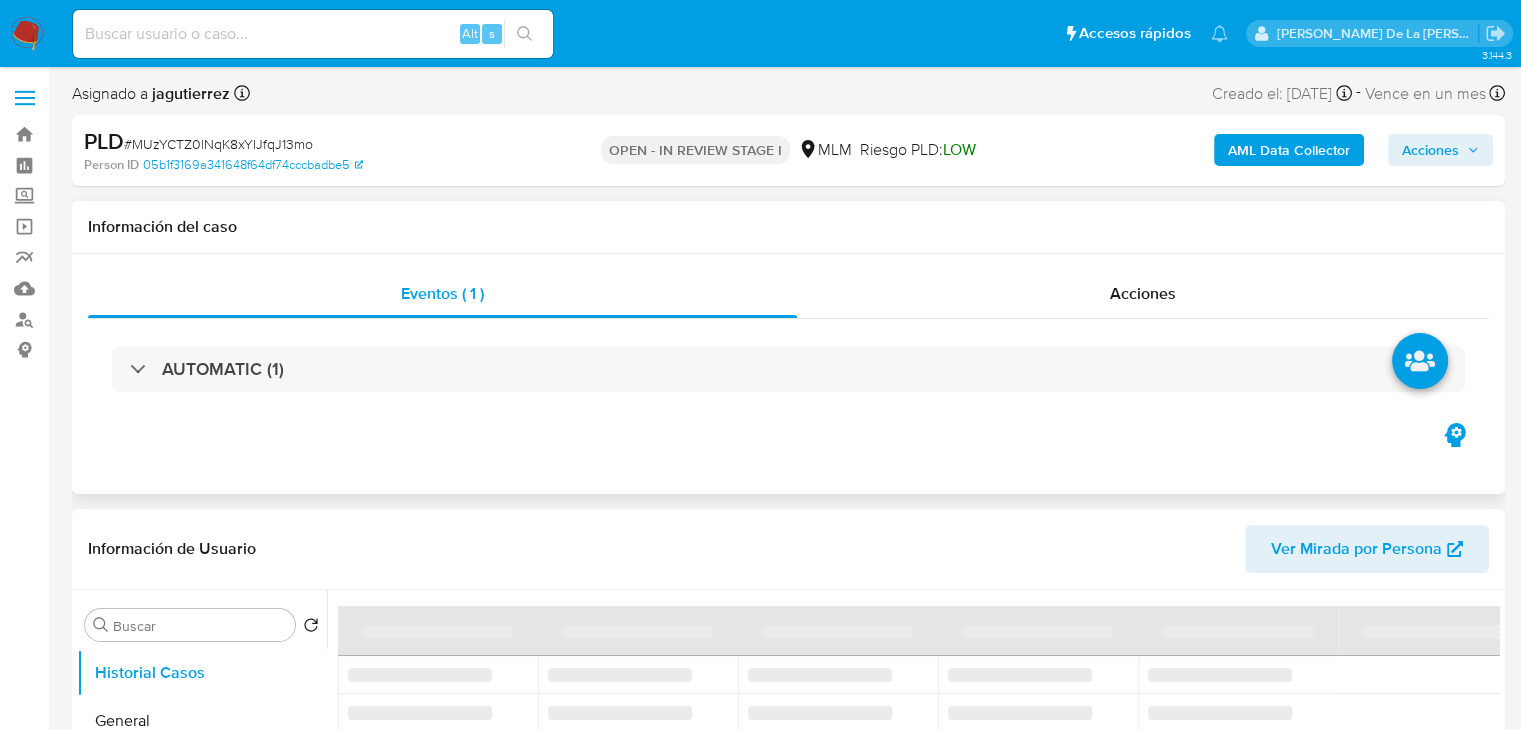 select on "10" 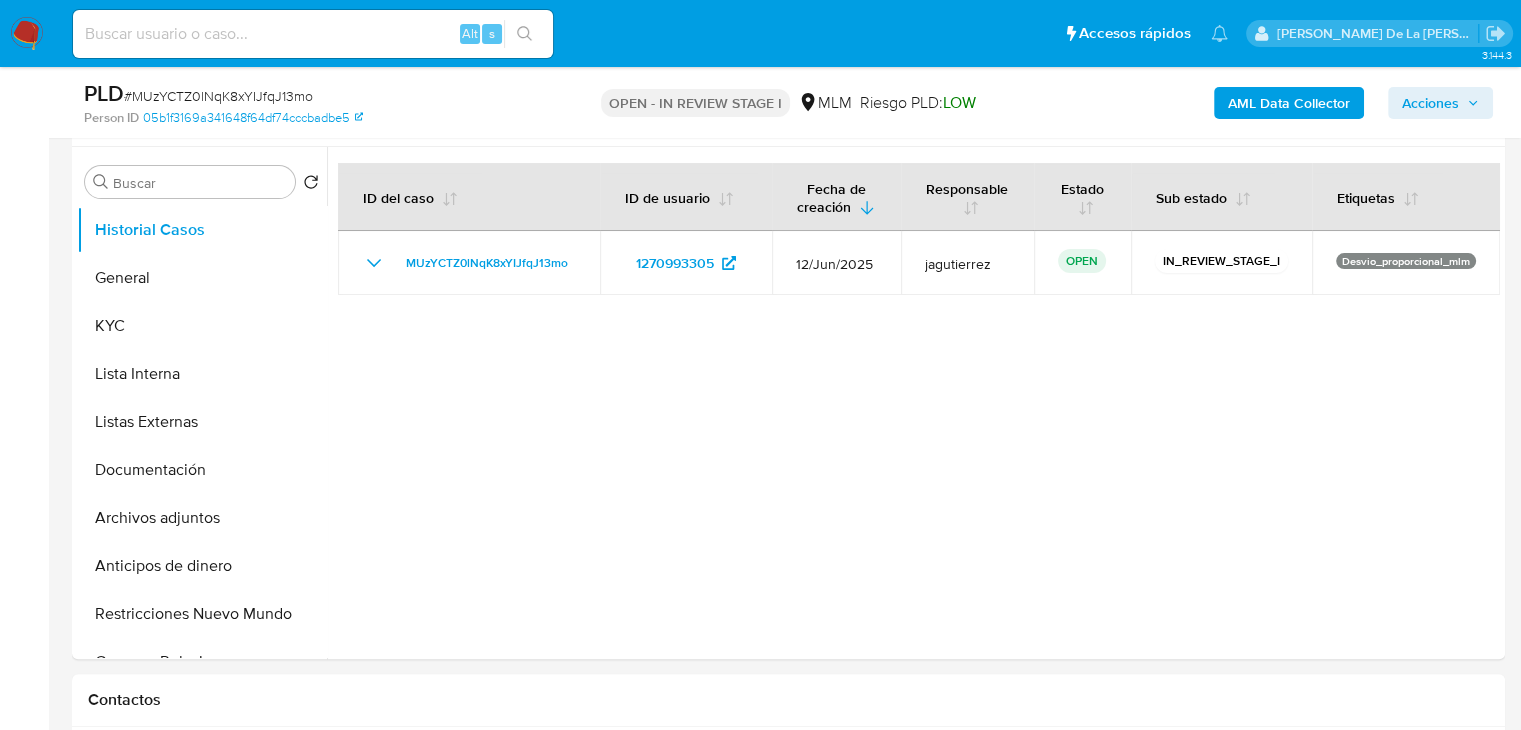 scroll, scrollTop: 371, scrollLeft: 0, axis: vertical 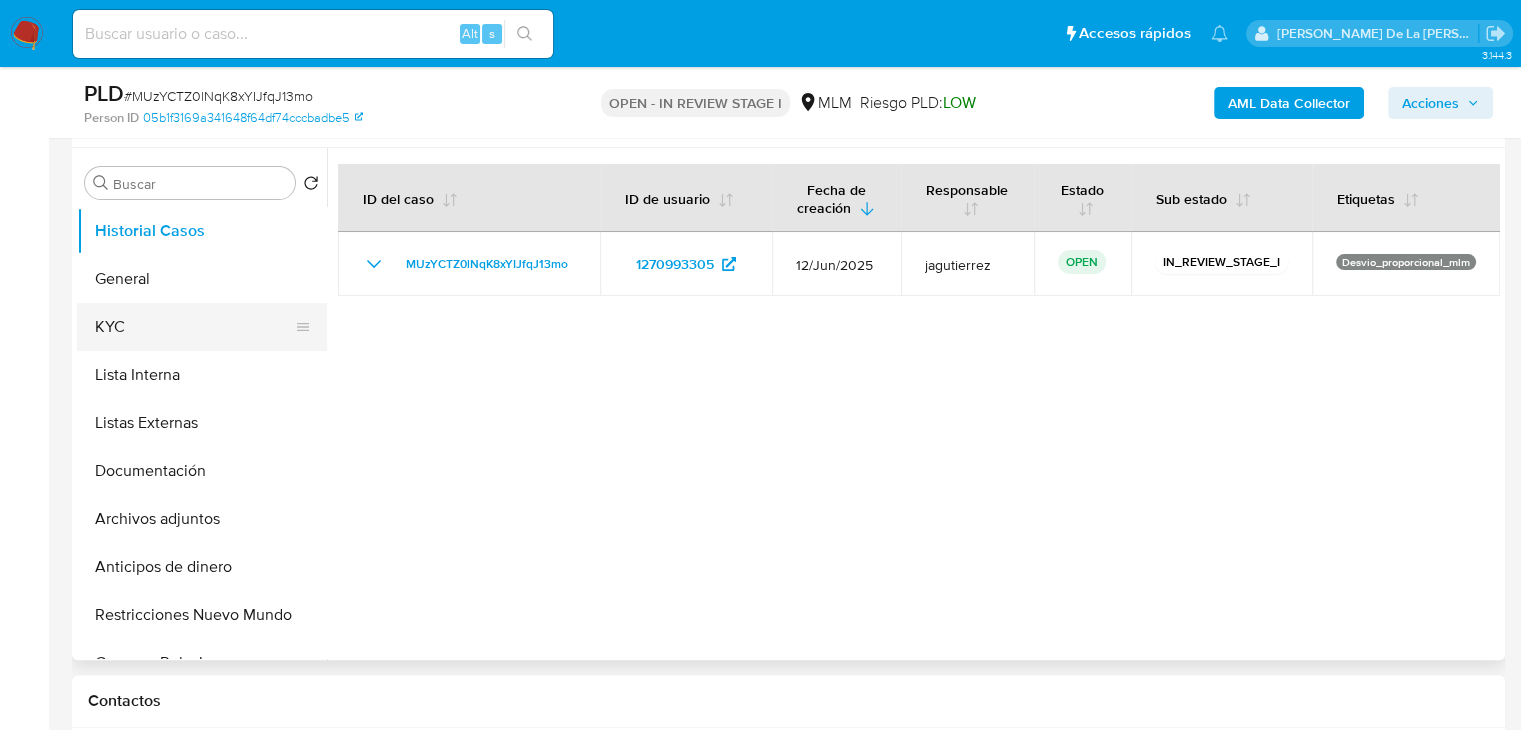 click on "KYC" at bounding box center [194, 327] 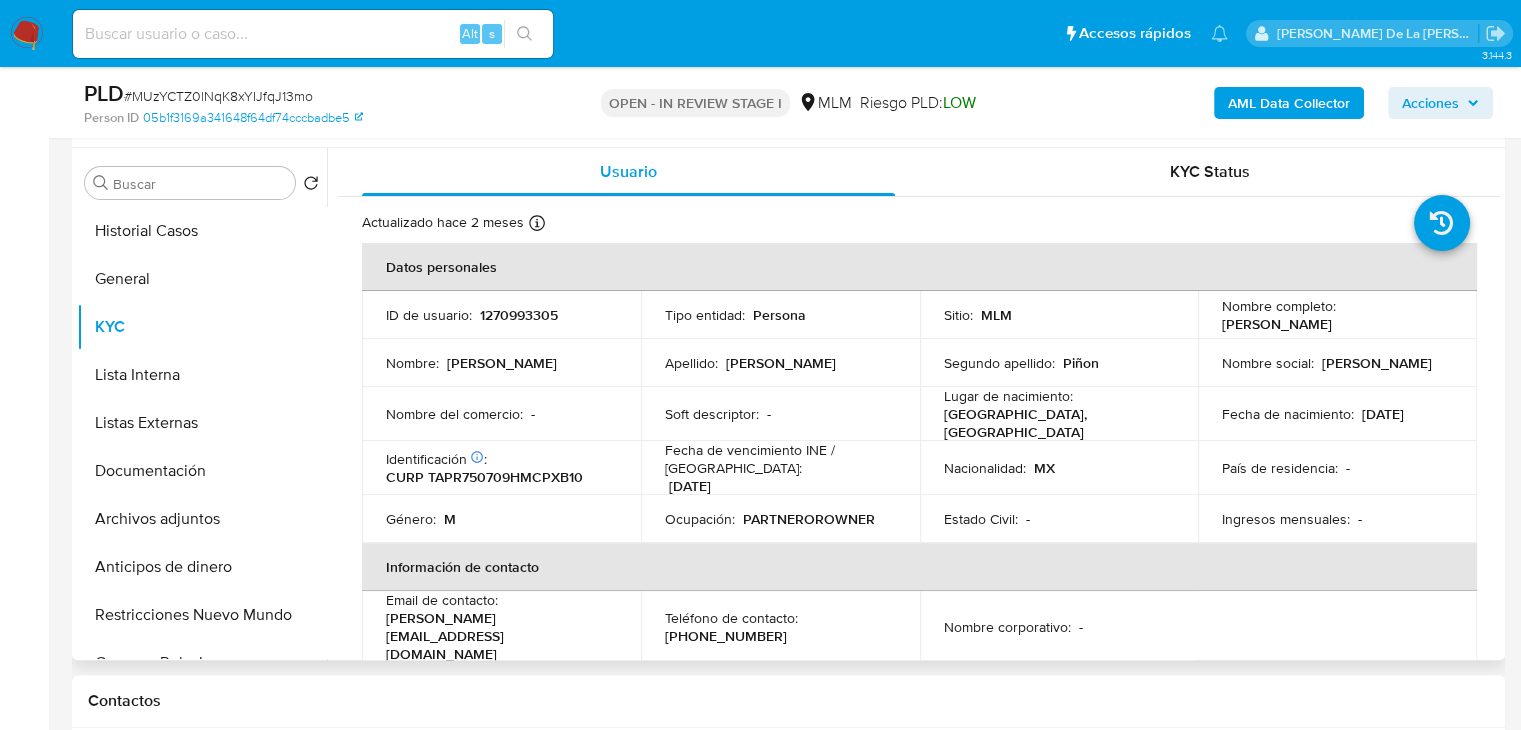 drag, startPoint x: 1209, startPoint y: 325, endPoint x: 1424, endPoint y: 334, distance: 215.1883 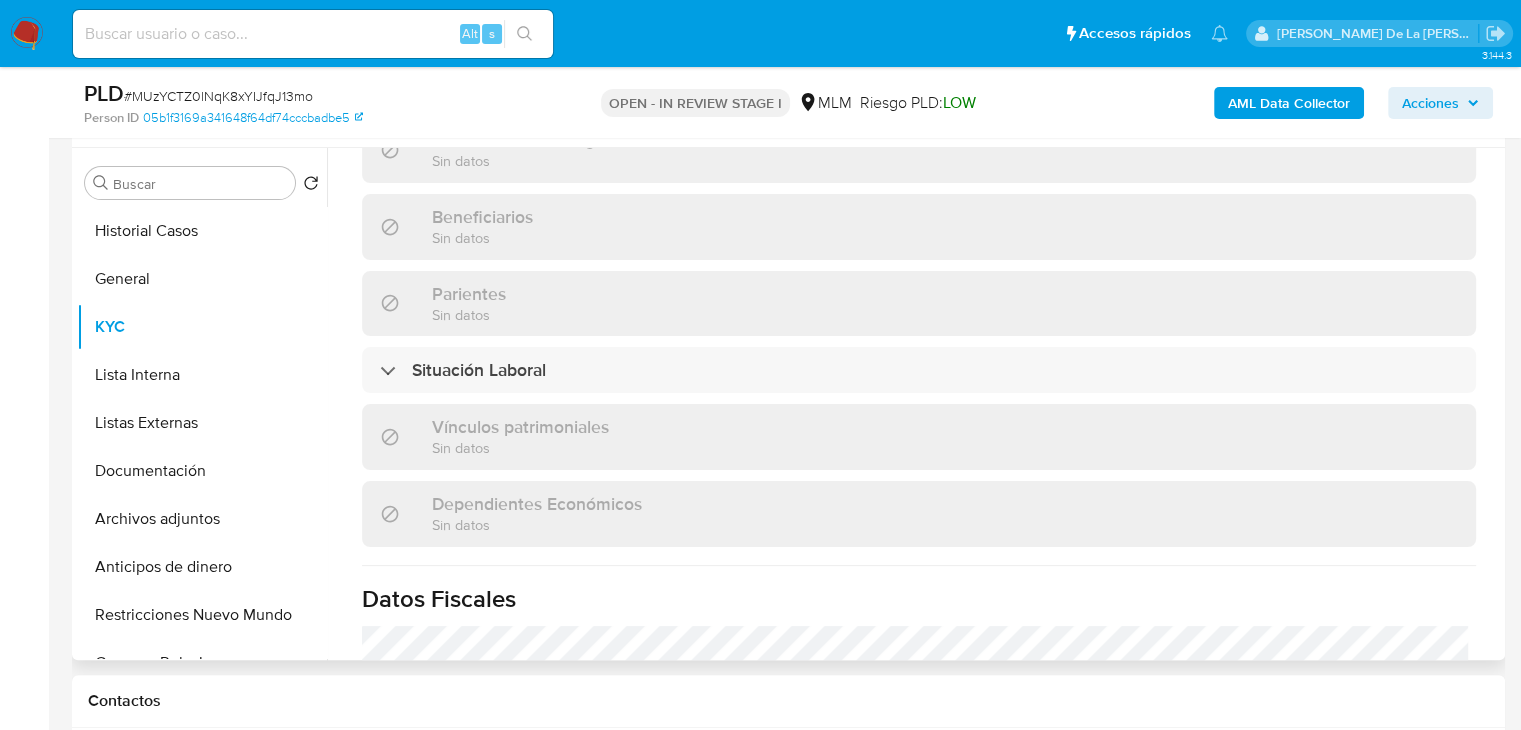 scroll, scrollTop: 1262, scrollLeft: 0, axis: vertical 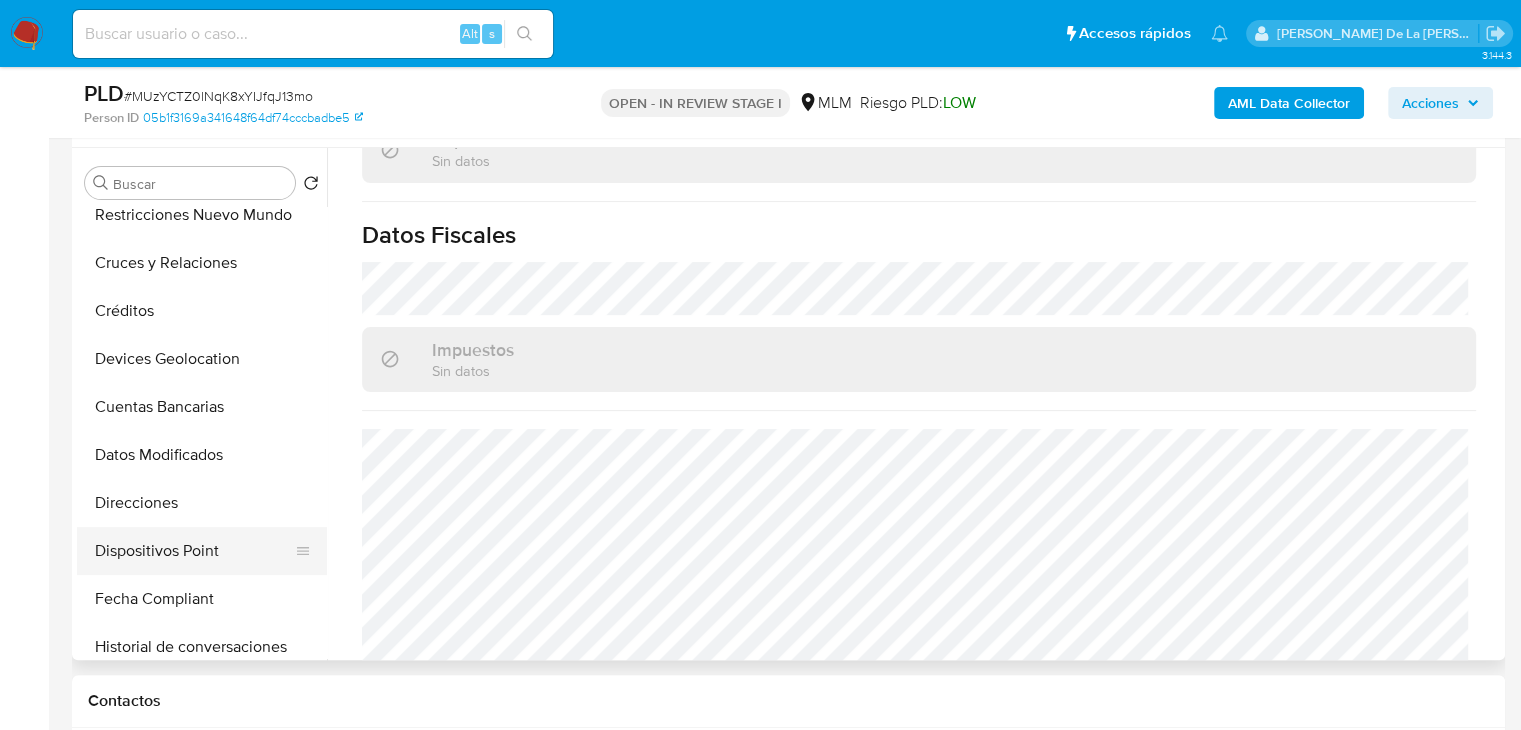 click on "Dispositivos Point" at bounding box center [194, 551] 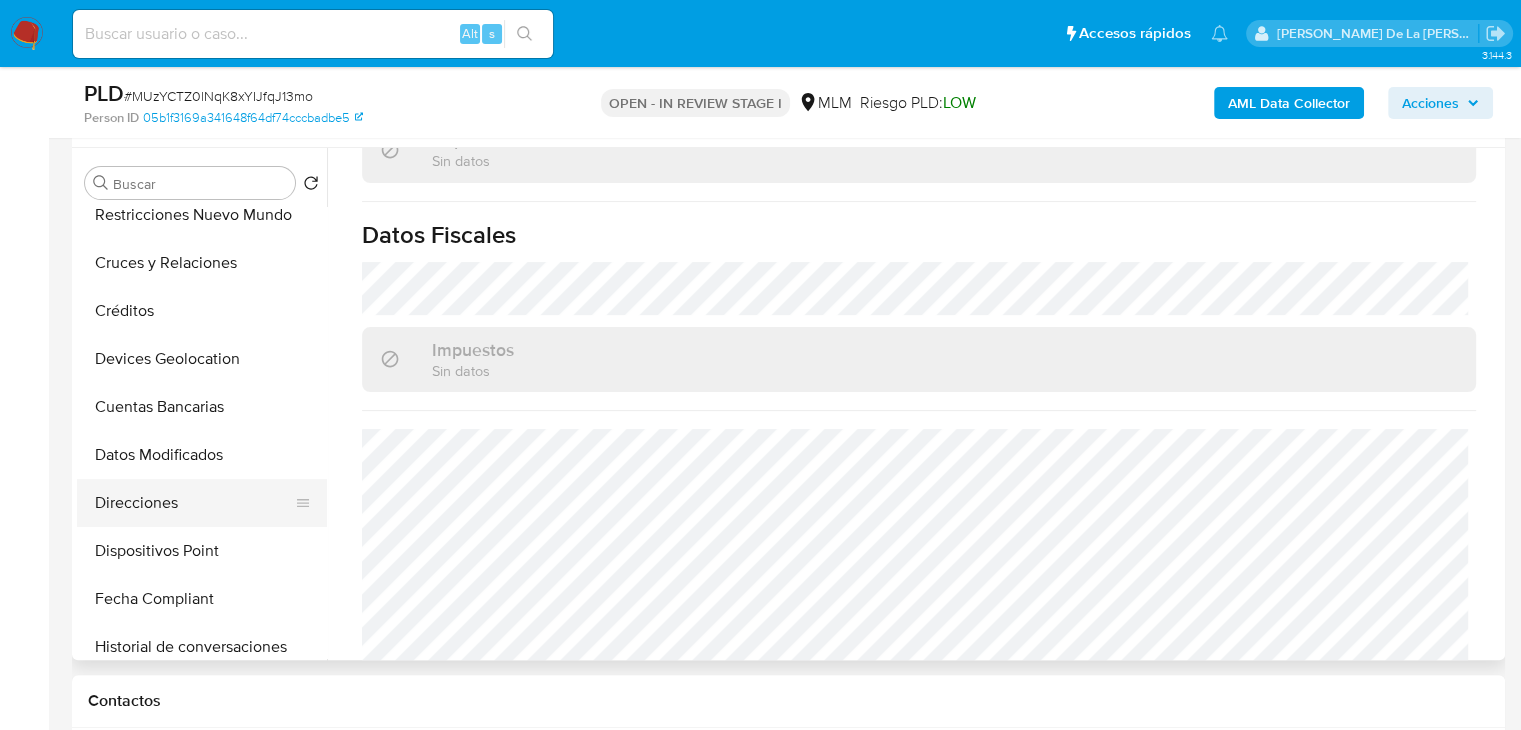 scroll, scrollTop: 0, scrollLeft: 0, axis: both 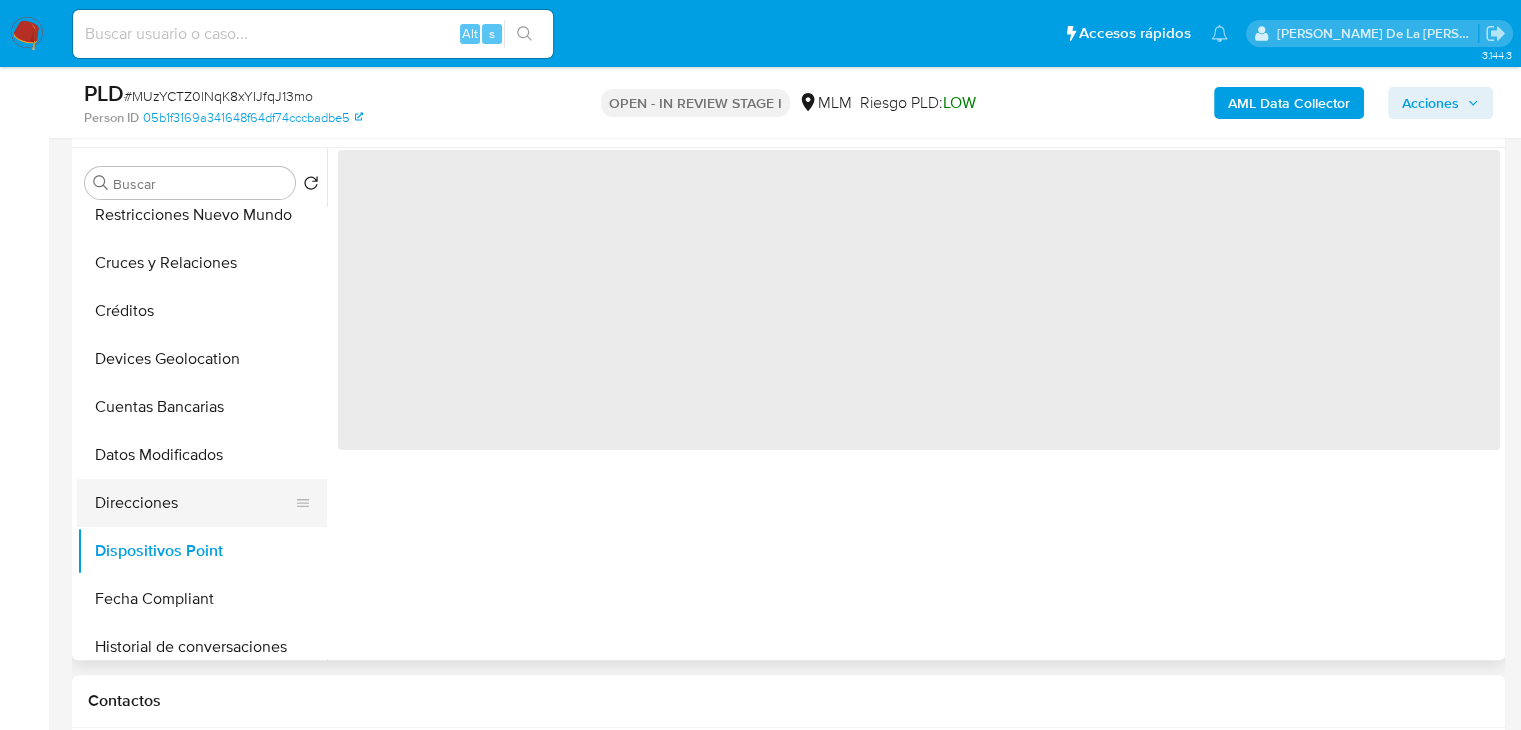 click on "Direcciones" at bounding box center [194, 503] 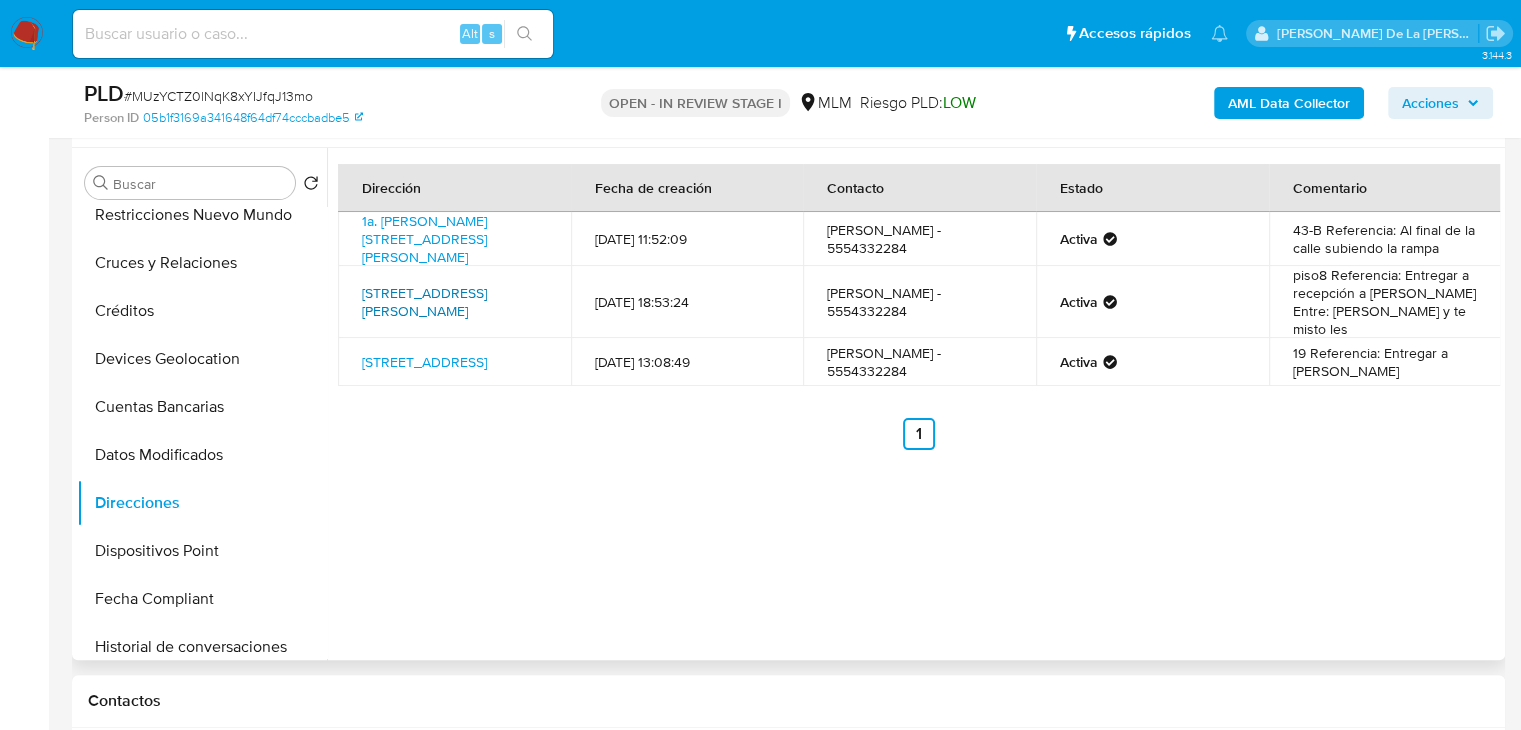 click on "Campos Eliseos 188, Miguel Hidalgo, Distrito Federal, 11560, Mexico 188" at bounding box center (424, 302) 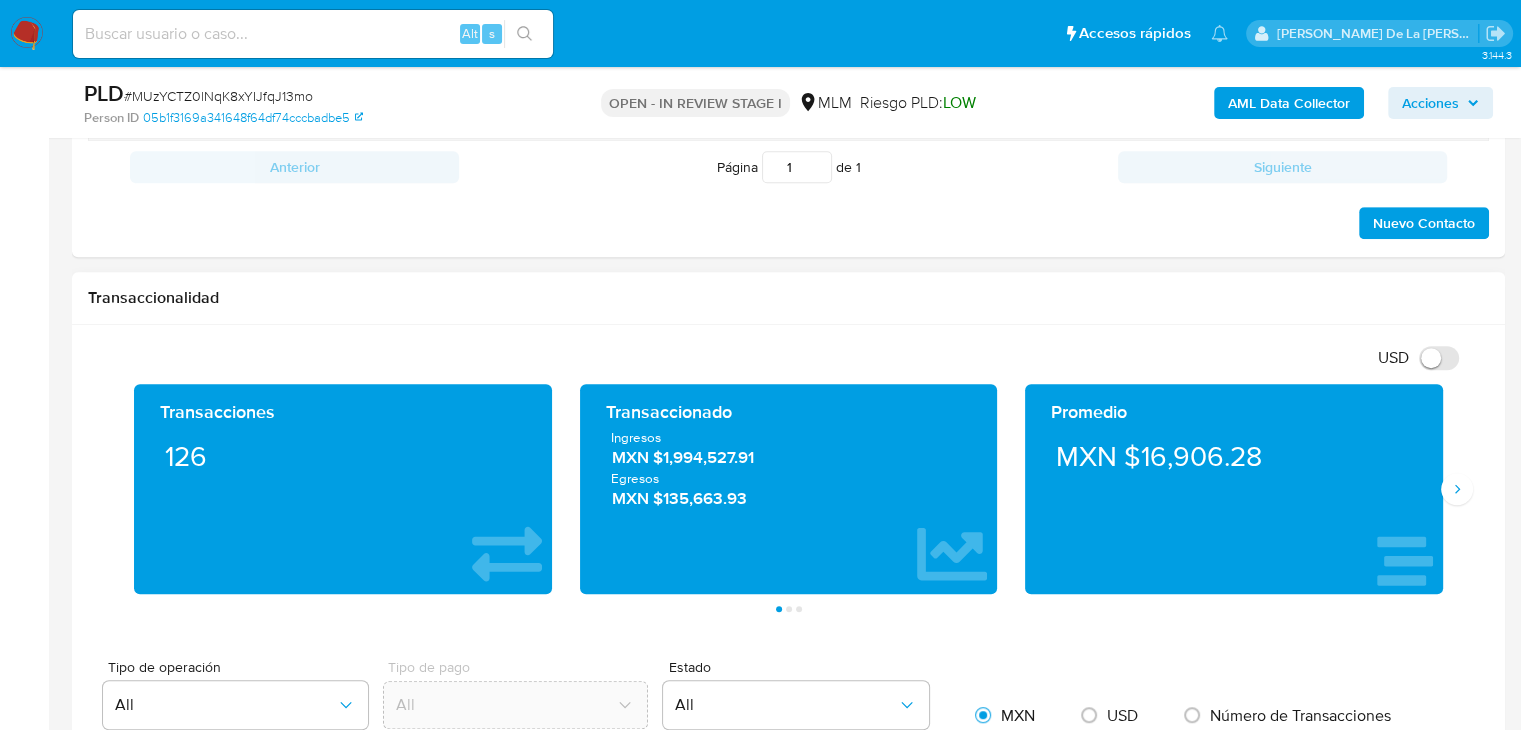 scroll, scrollTop: 1171, scrollLeft: 0, axis: vertical 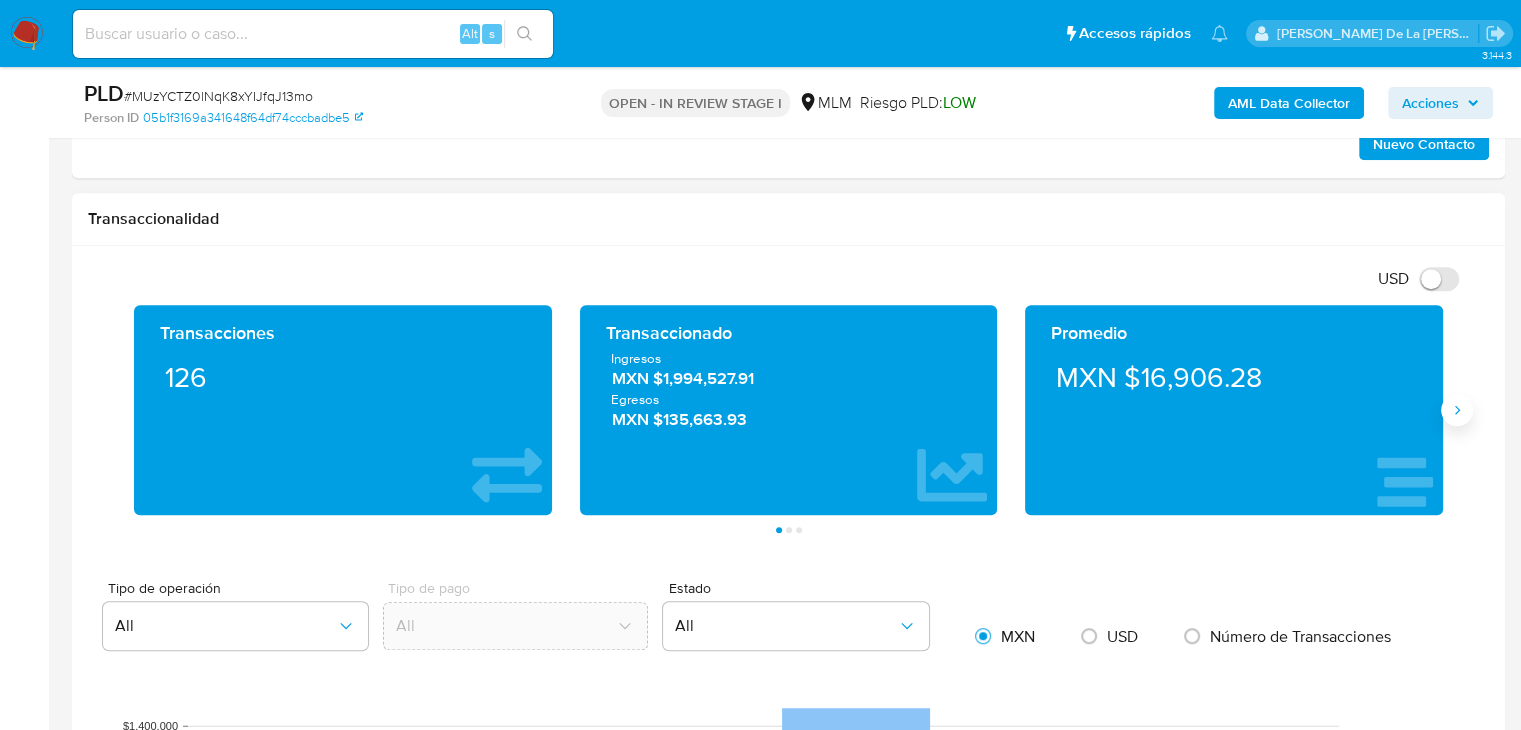 click 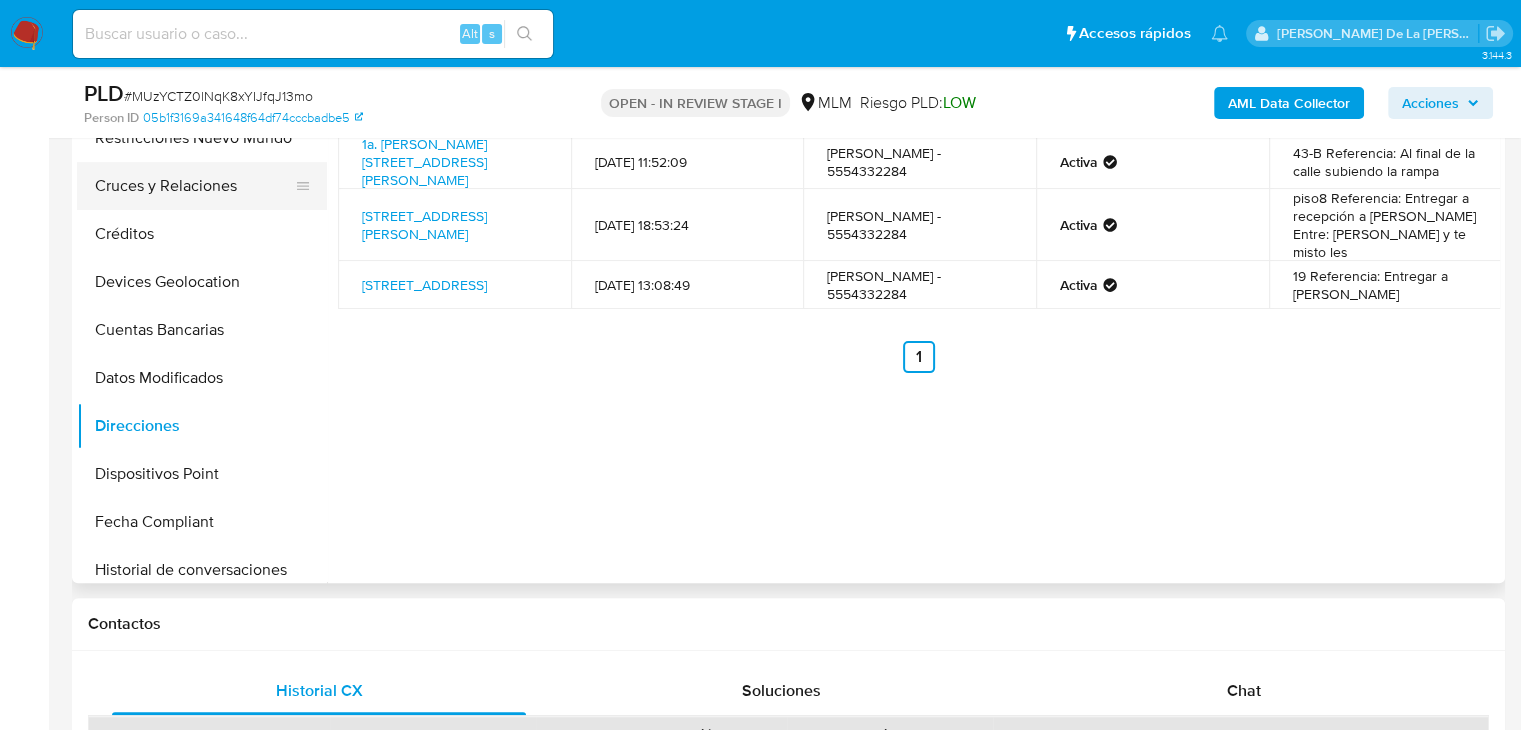 scroll, scrollTop: 271, scrollLeft: 0, axis: vertical 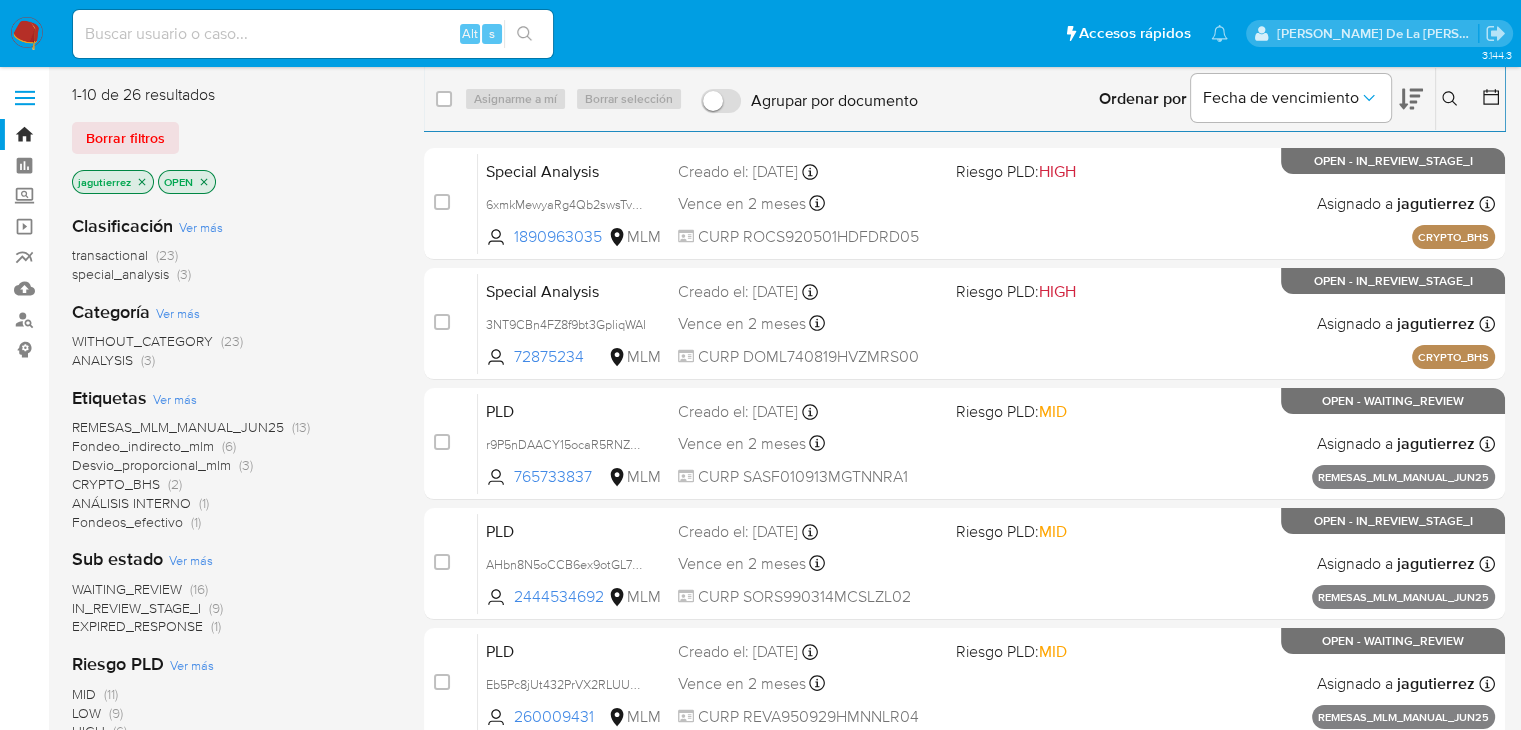 click 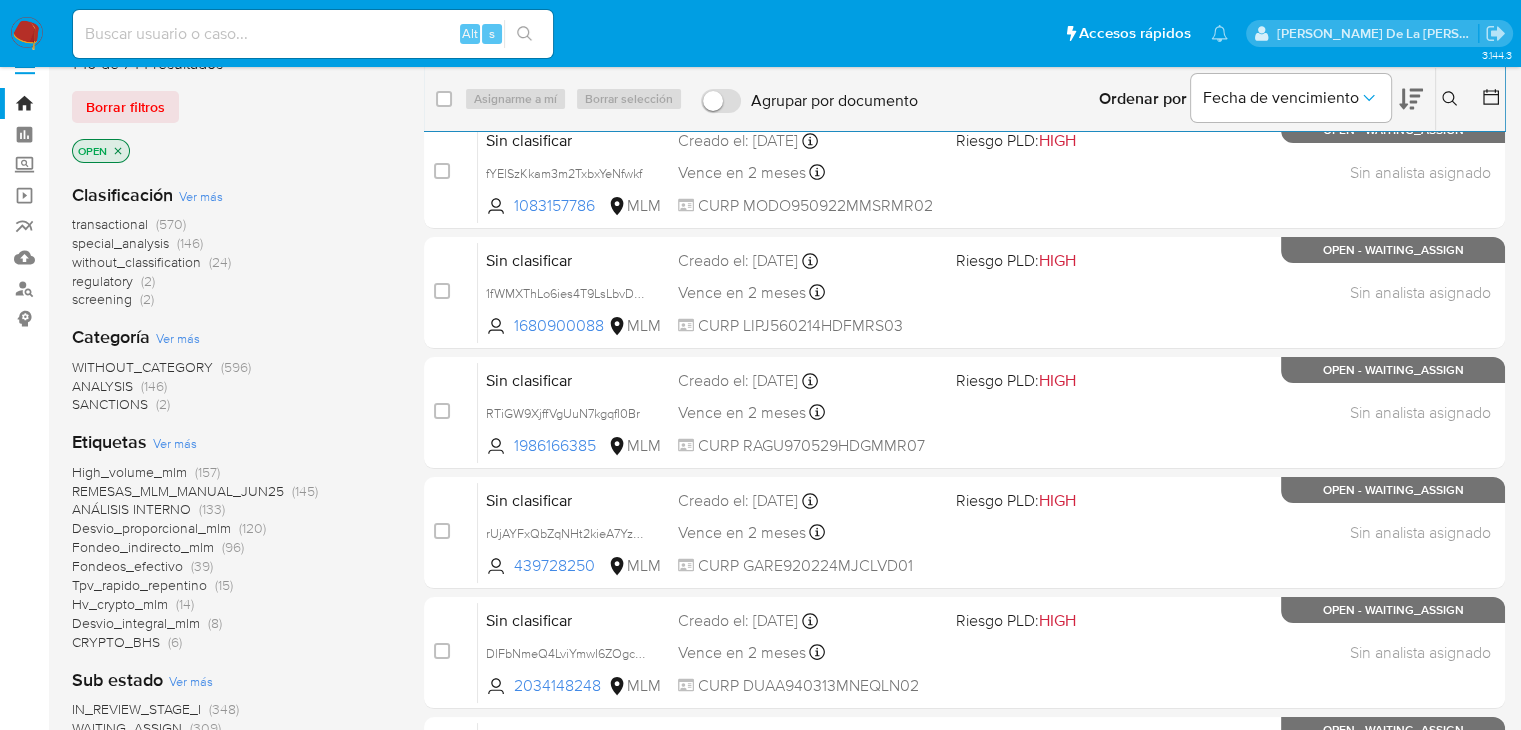 scroll, scrollTop: 0, scrollLeft: 0, axis: both 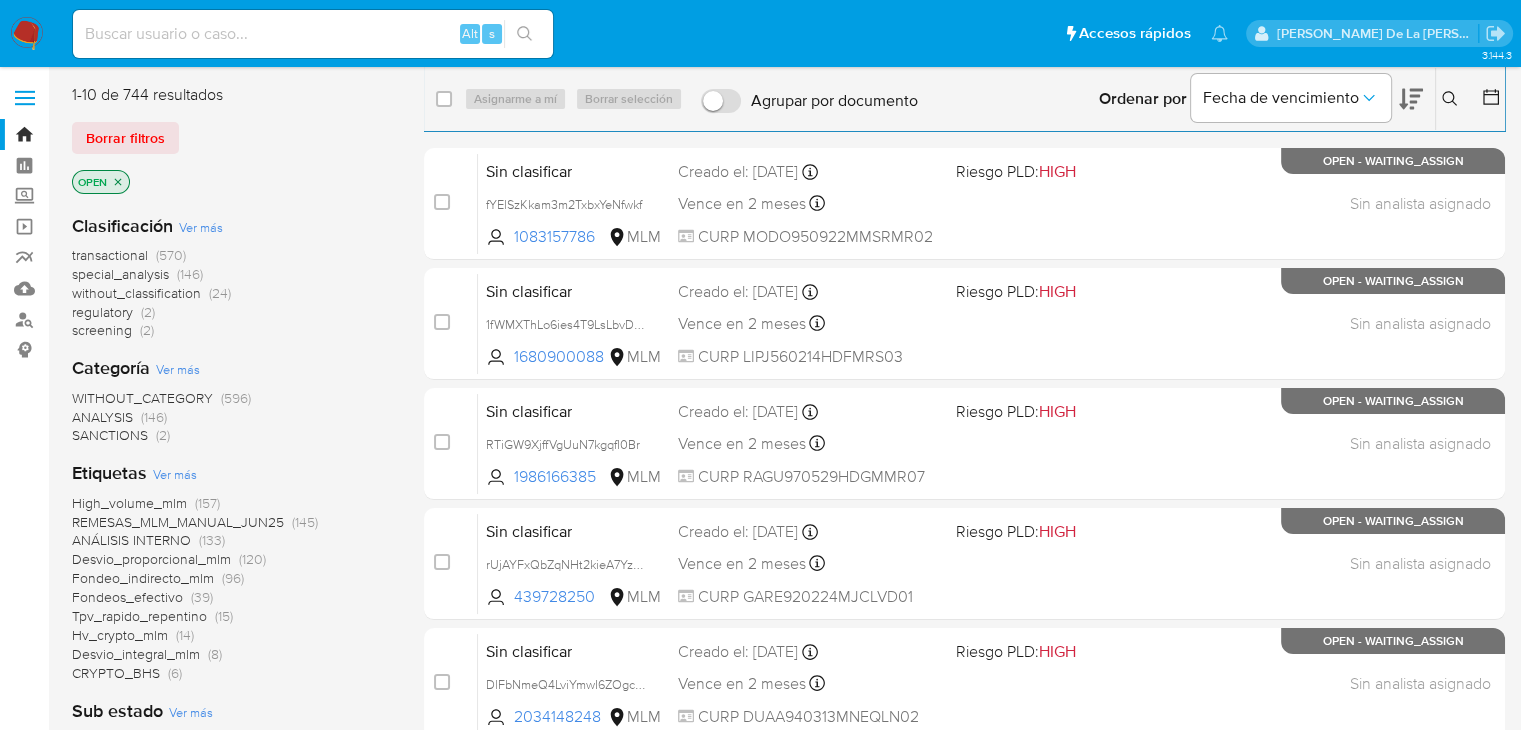 click on "screening" at bounding box center [102, 330] 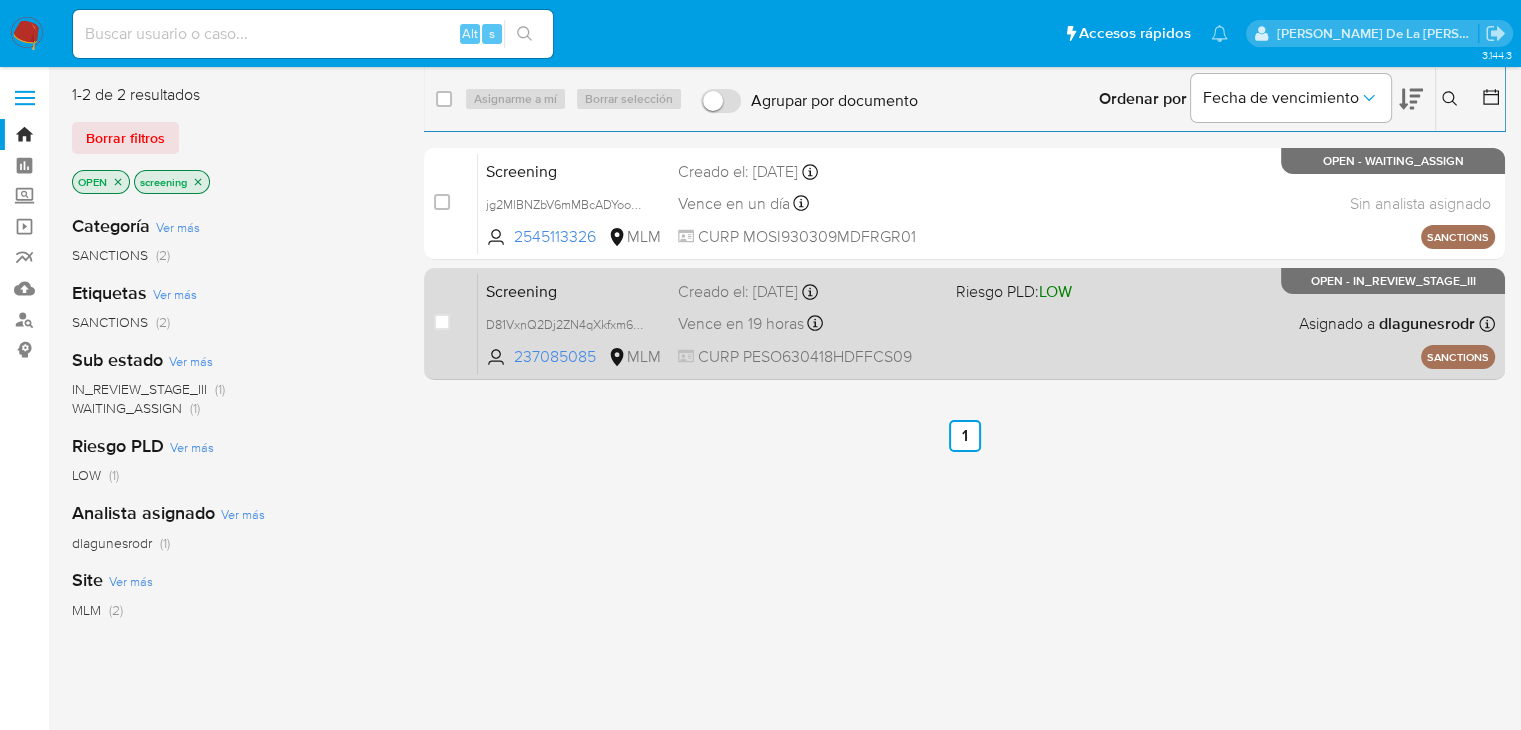 click on "Screening D81VxnQ2Dj2ZN4qXkfxm6lK5 237085085 MLM Riesgo PLD:  LOW Creado el: 08/07/2025   Creado el: 08/07/2025 09:53:13 Vence en 19 horas   Vence el 09/07/2025 09:53:14 CURP   PESO630418HDFFCS09 Asignado a   dlagunesrodr   Asignado el: 08/07/2025 09:53:13 SANCTIONS OPEN - IN_REVIEW_STAGE_III" at bounding box center (986, 323) 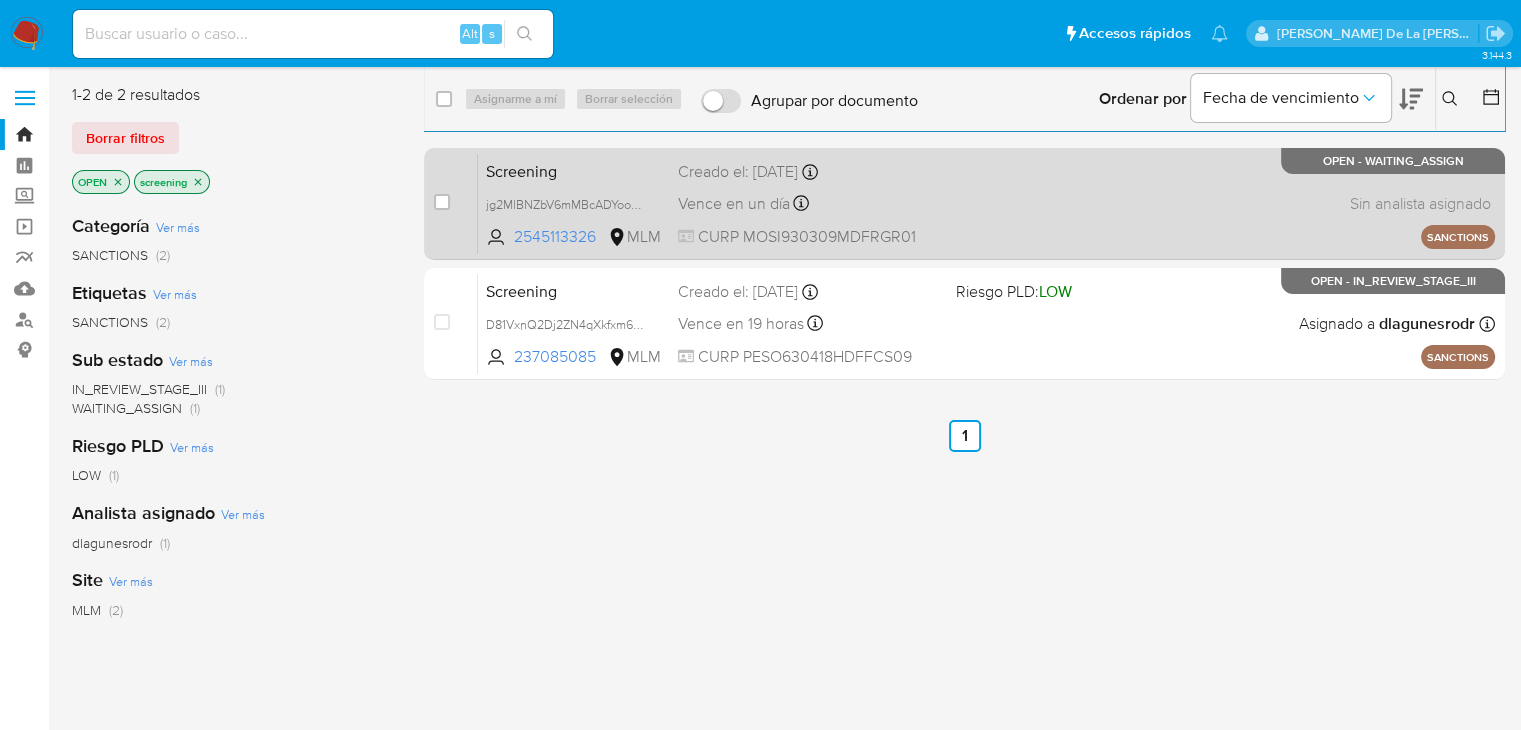 click on "Screening jg2MlBNZbV6mMBcADYooSJcT 2545113326 MLM Creado el: 08/07/2025   Creado el: 08/07/2025 14:28:57 Vence en un día   Vence el 09/07/2025 14:28:58 CURP   MOSI930309MDFRGR01 Sin analista asignado   Asignado el: - SANCTIONS OPEN - WAITING_ASSIGN" at bounding box center [986, 203] 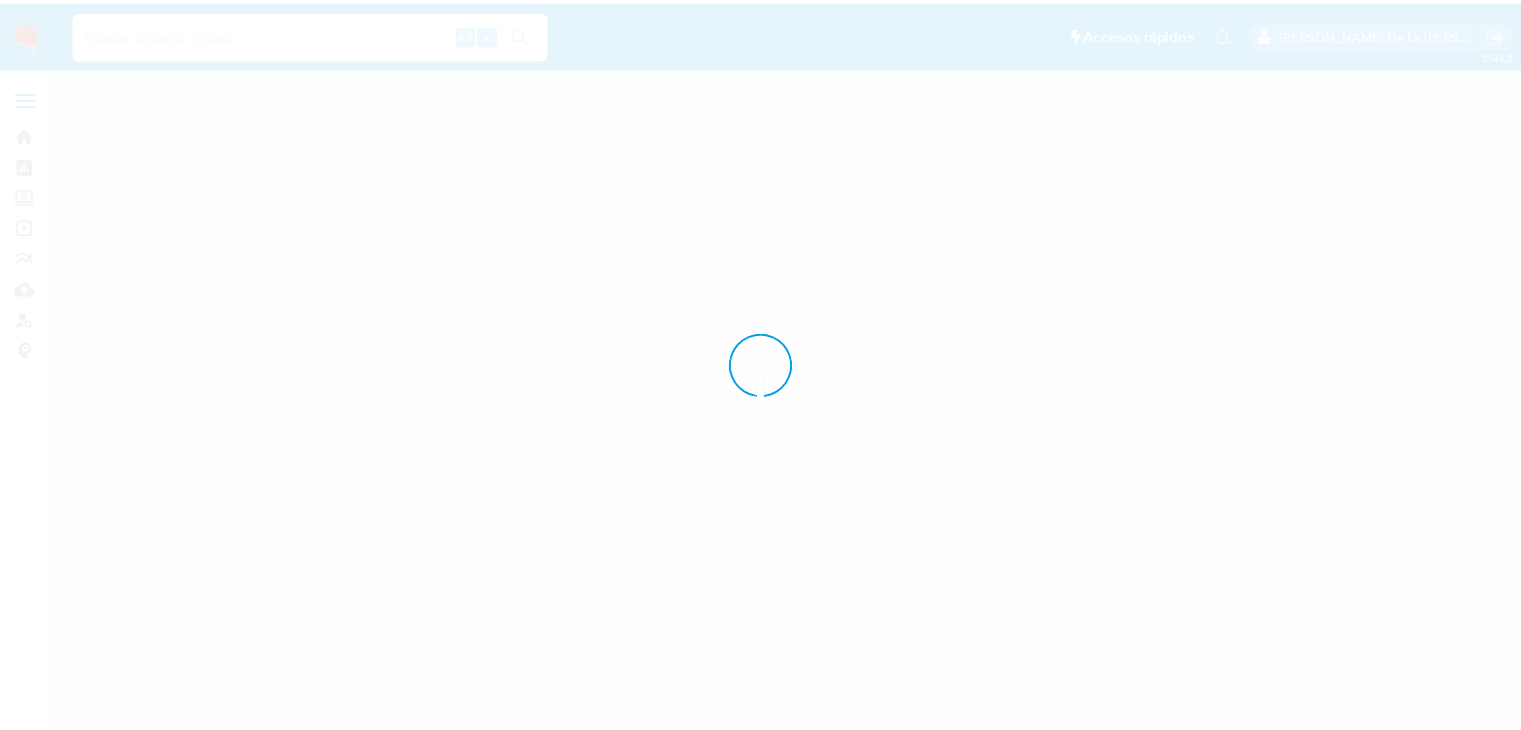 scroll, scrollTop: 0, scrollLeft: 0, axis: both 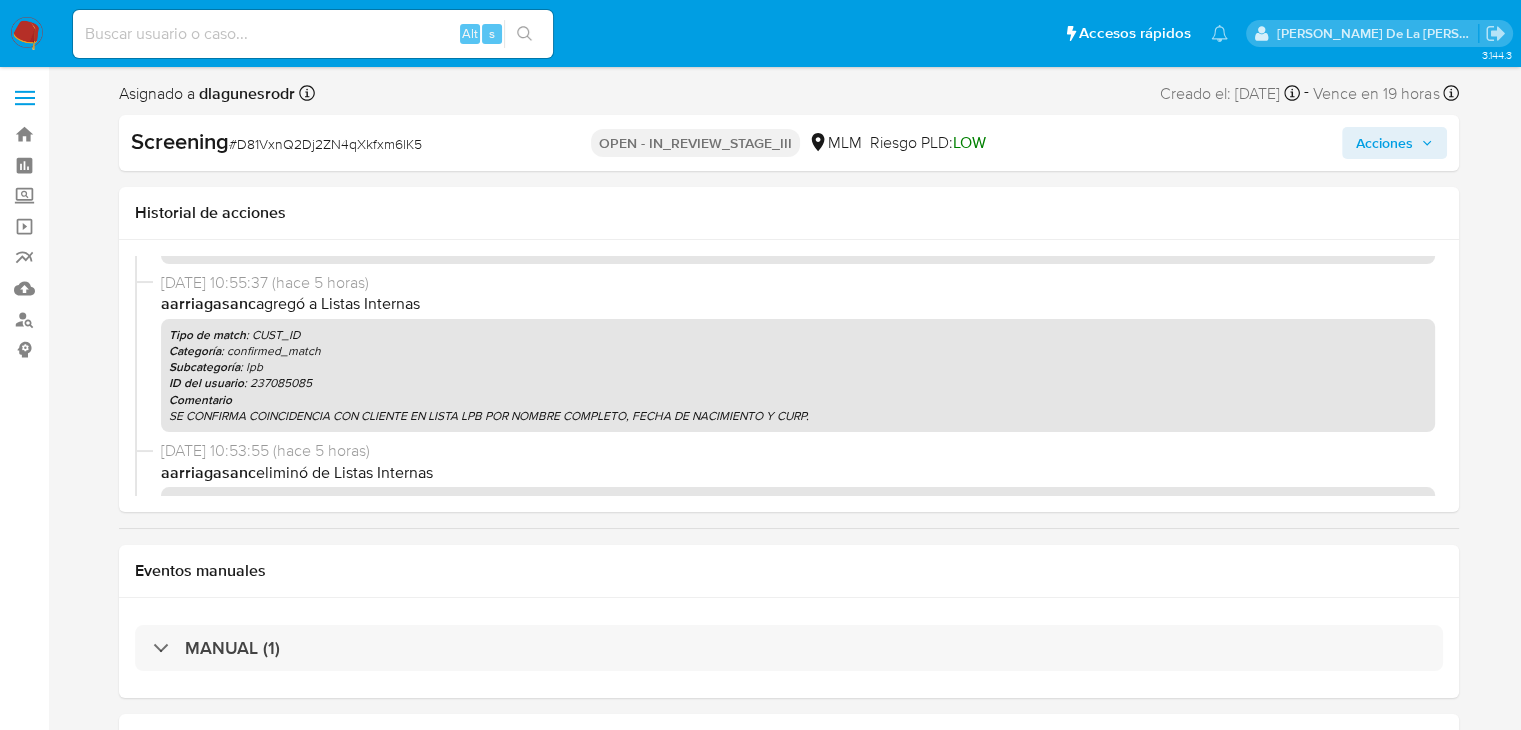 select on "10" 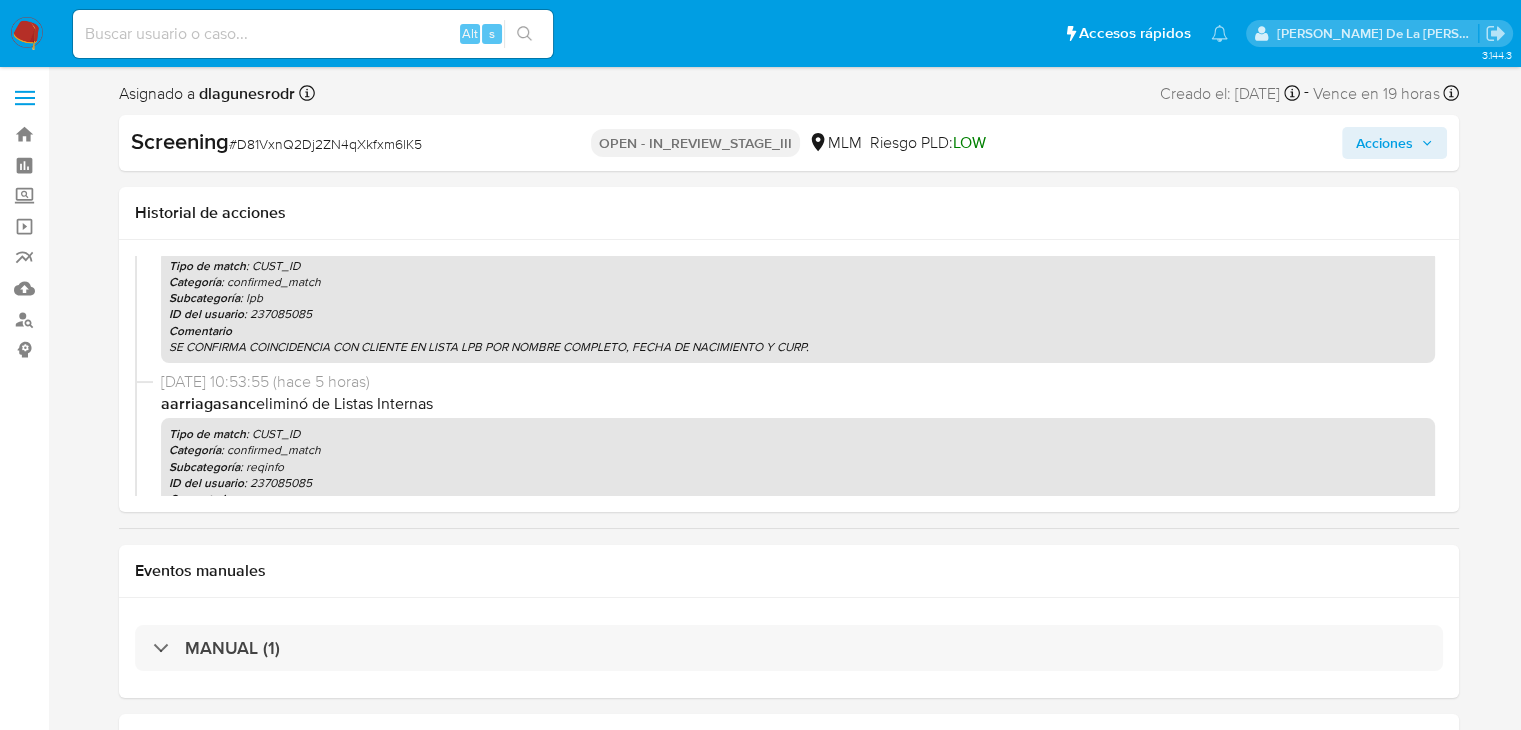 scroll, scrollTop: 0, scrollLeft: 0, axis: both 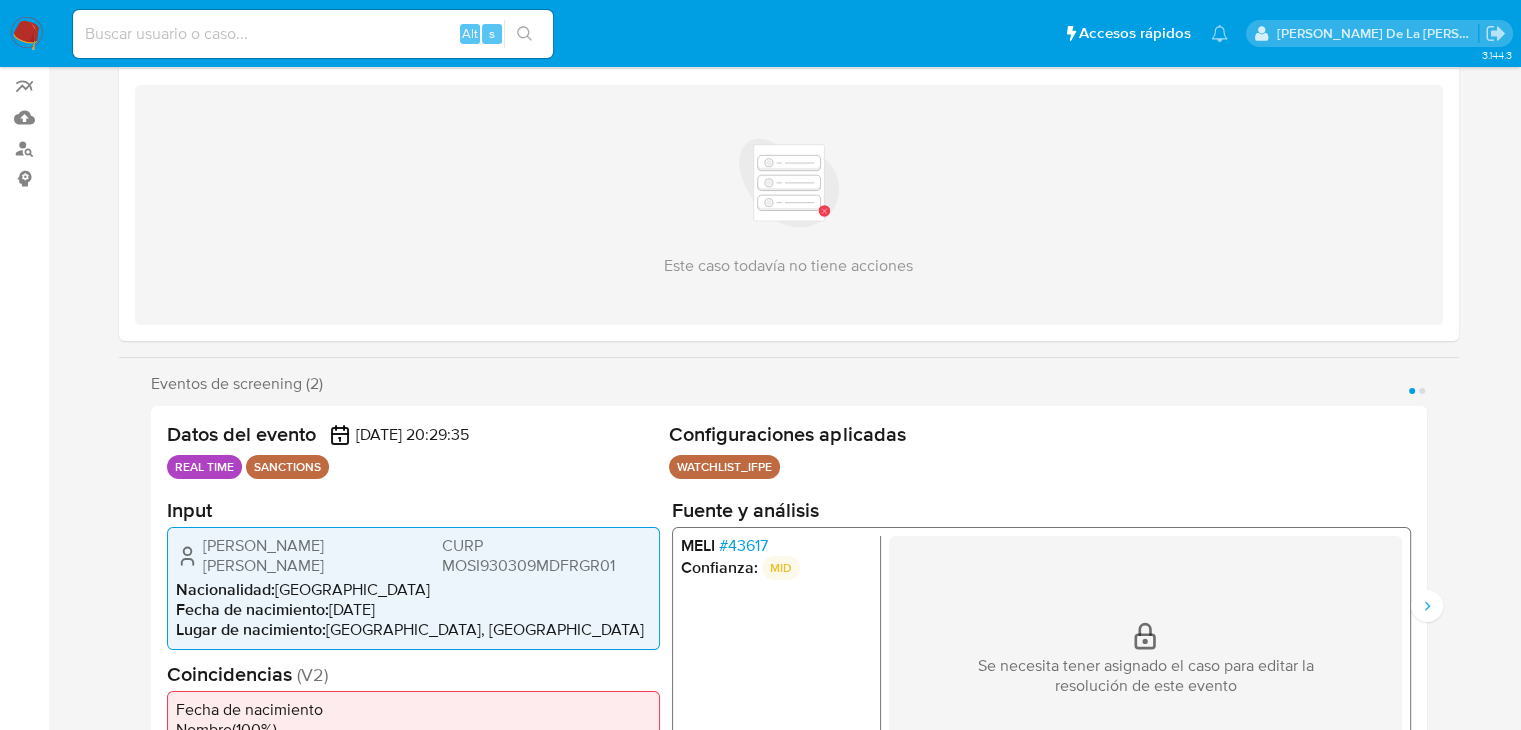 select on "10" 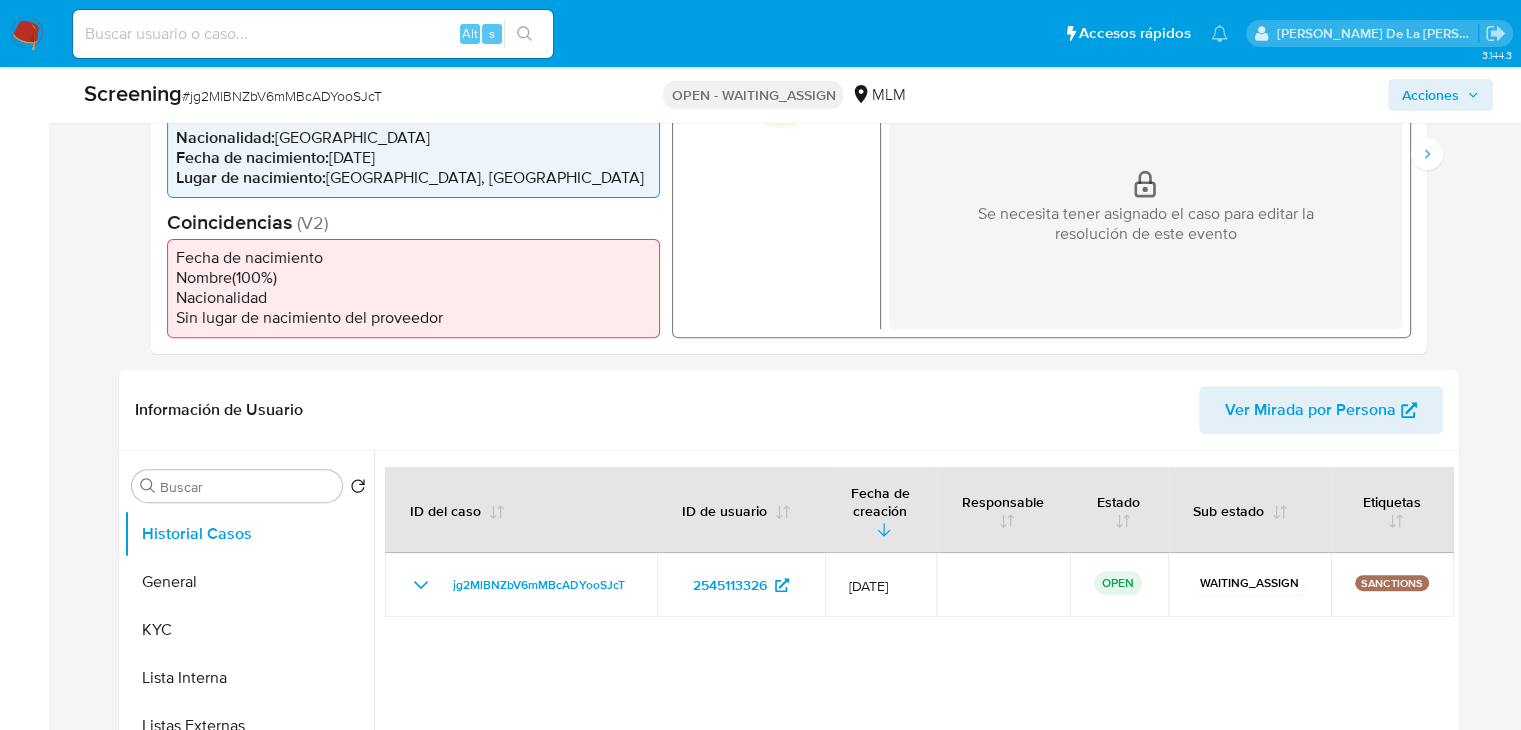 scroll, scrollTop: 0, scrollLeft: 0, axis: both 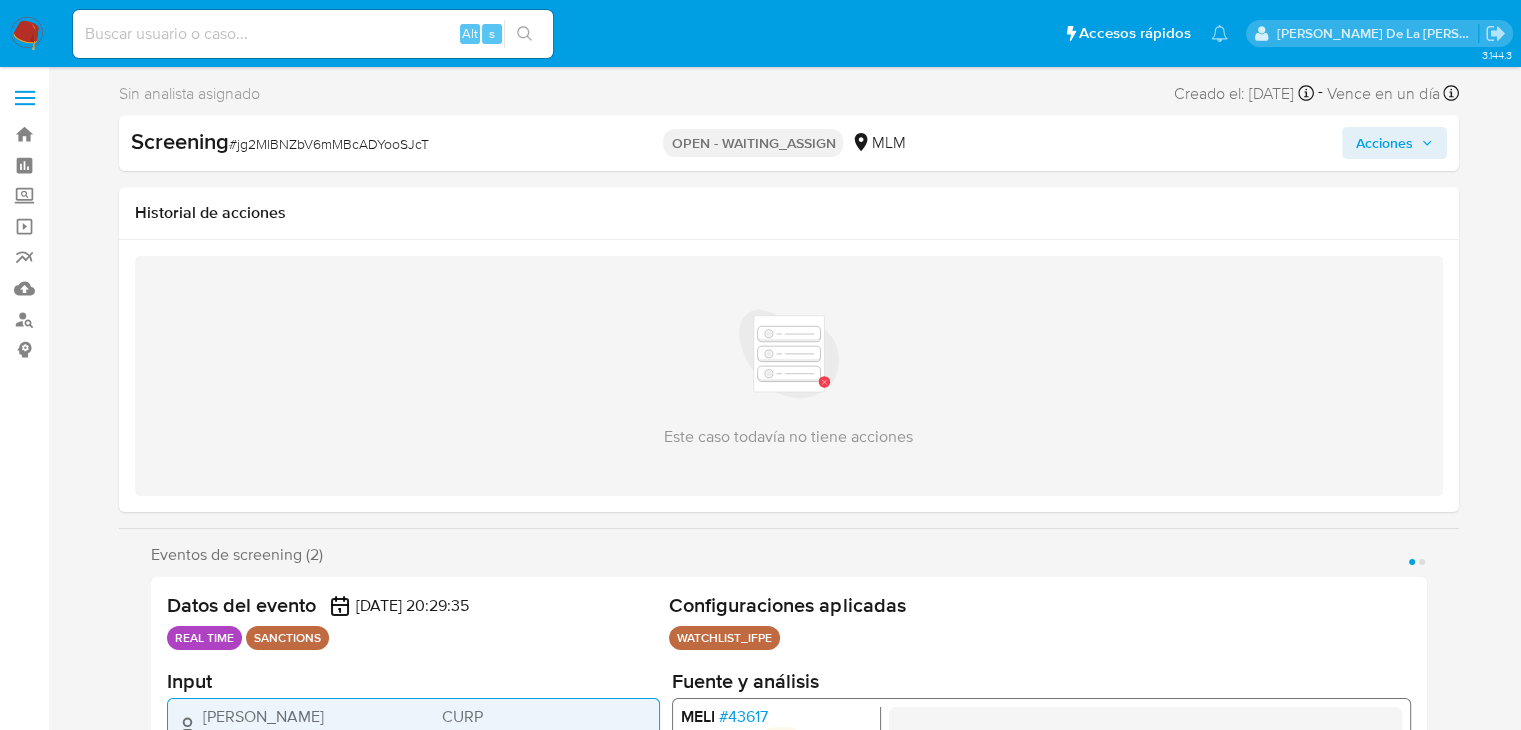 click on "# jg2MlBNZbV6mMBcADYooSJcT" at bounding box center (329, 144) 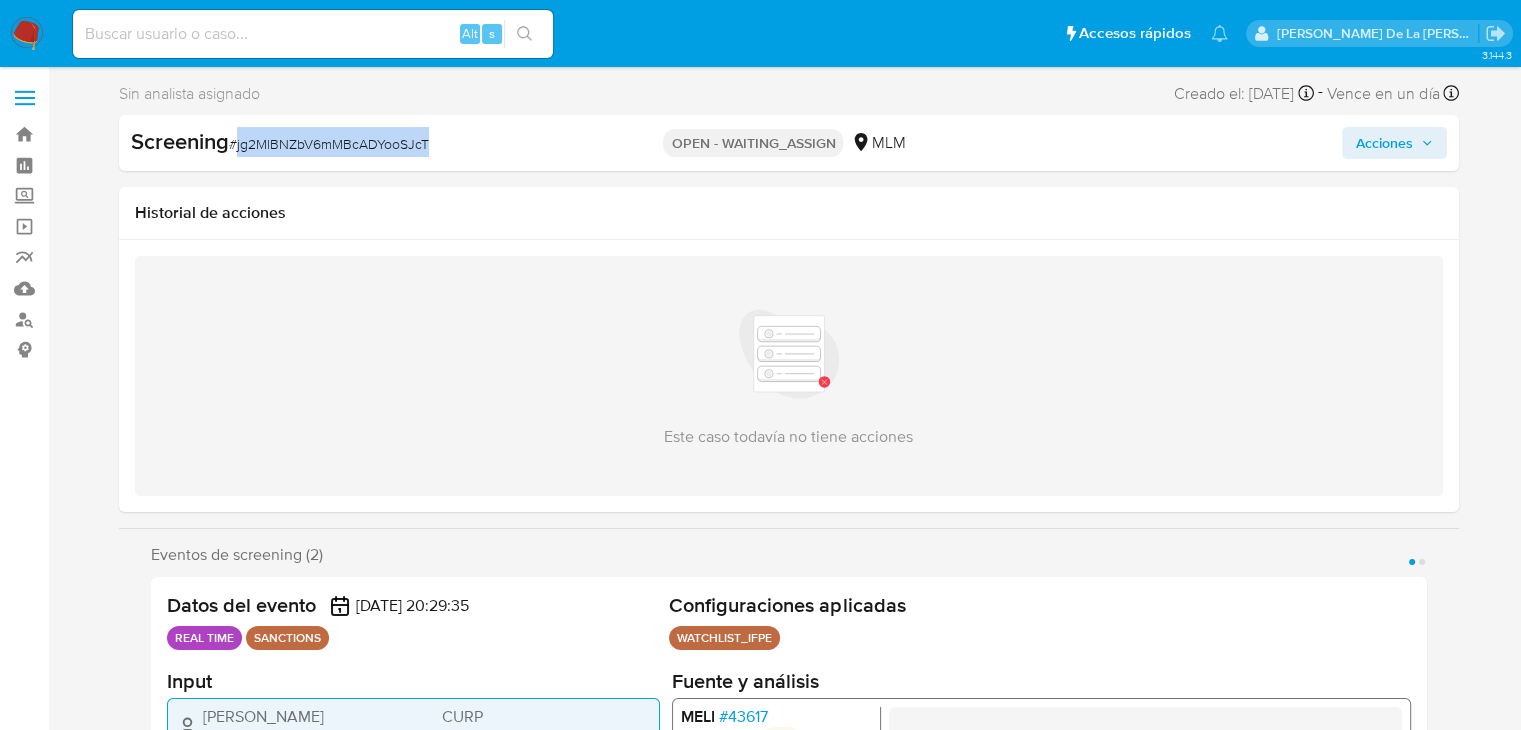 click on "# jg2MlBNZbV6mMBcADYooSJcT" at bounding box center [329, 144] 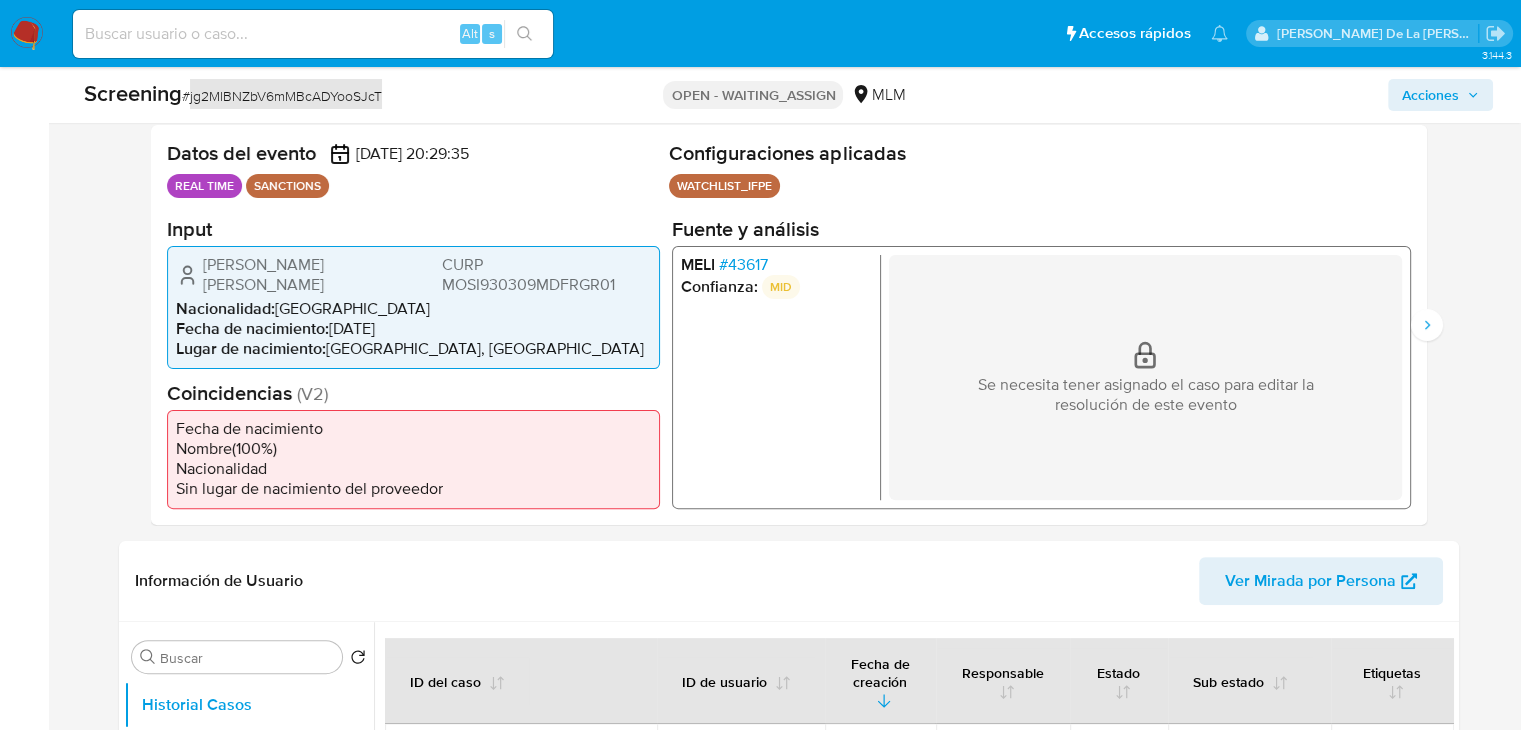 scroll, scrollTop: 820, scrollLeft: 0, axis: vertical 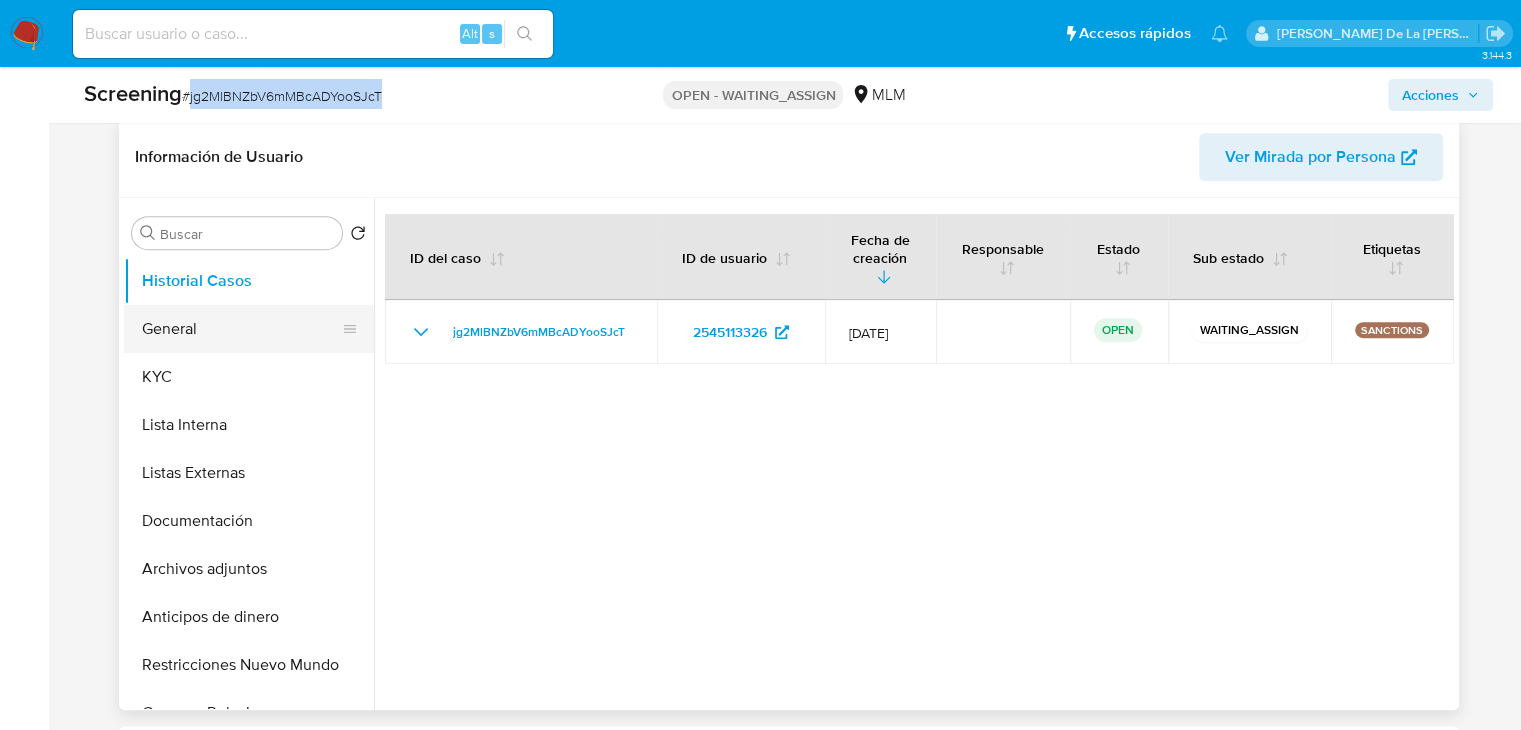click on "General" at bounding box center [241, 329] 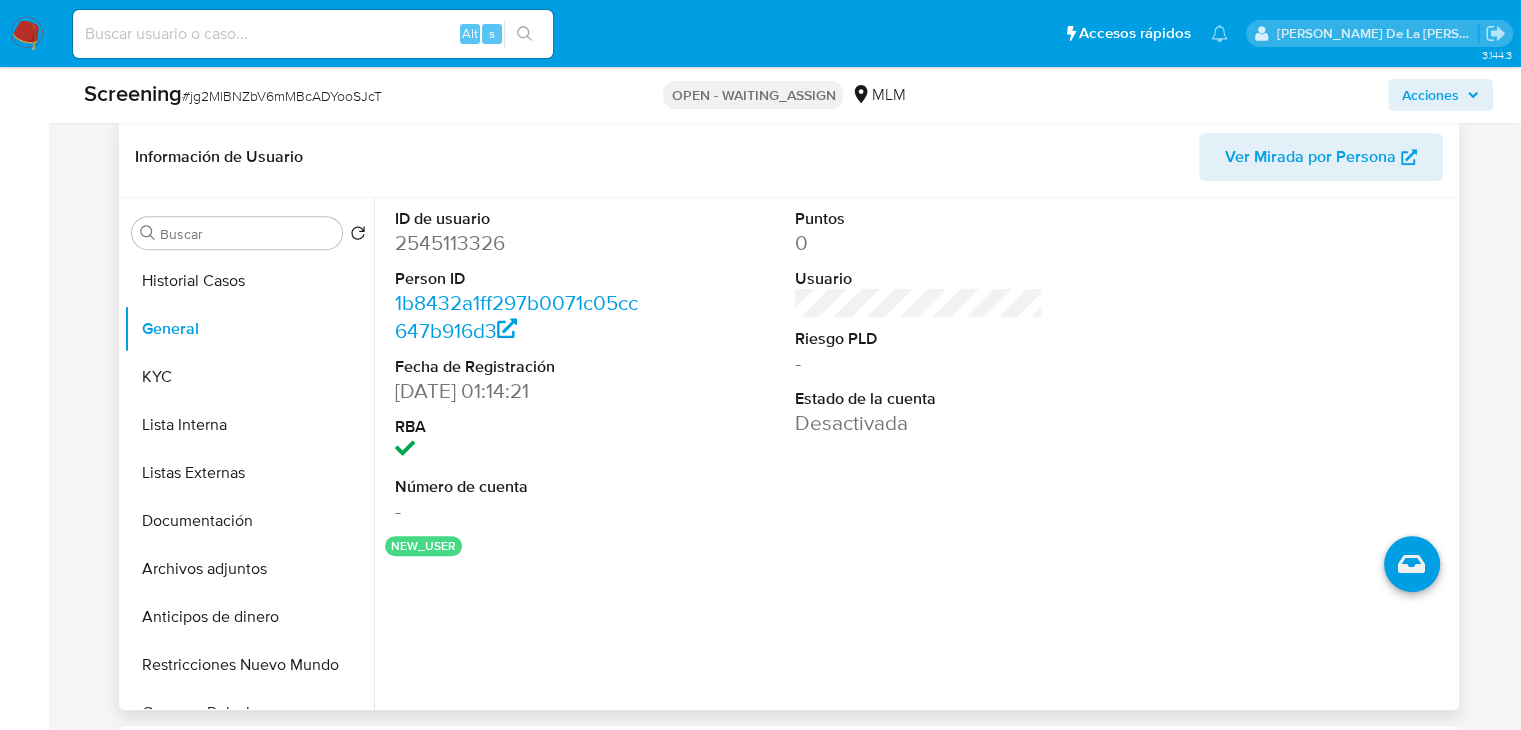 click on "2545113326" at bounding box center (518, 243) 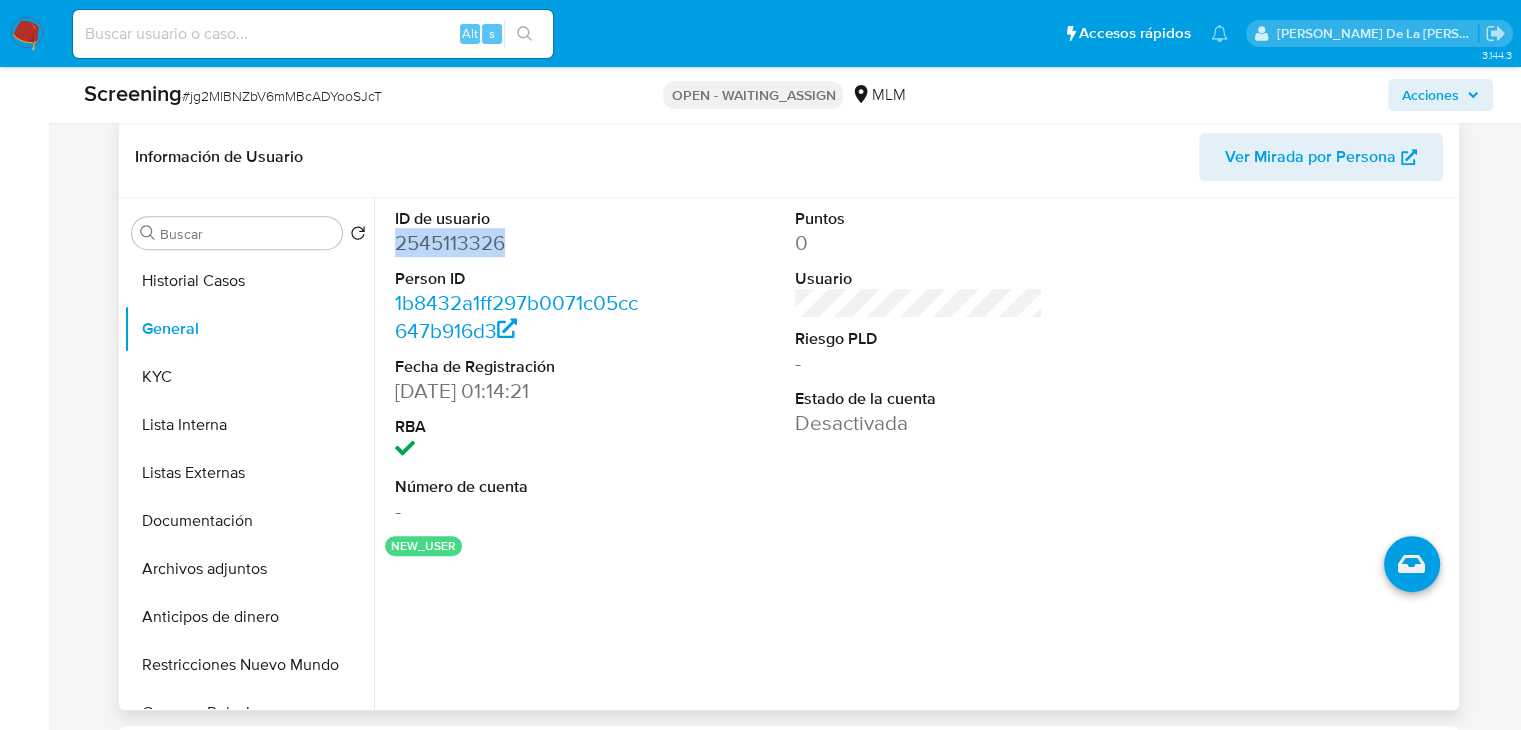 click on "2545113326" at bounding box center (518, 243) 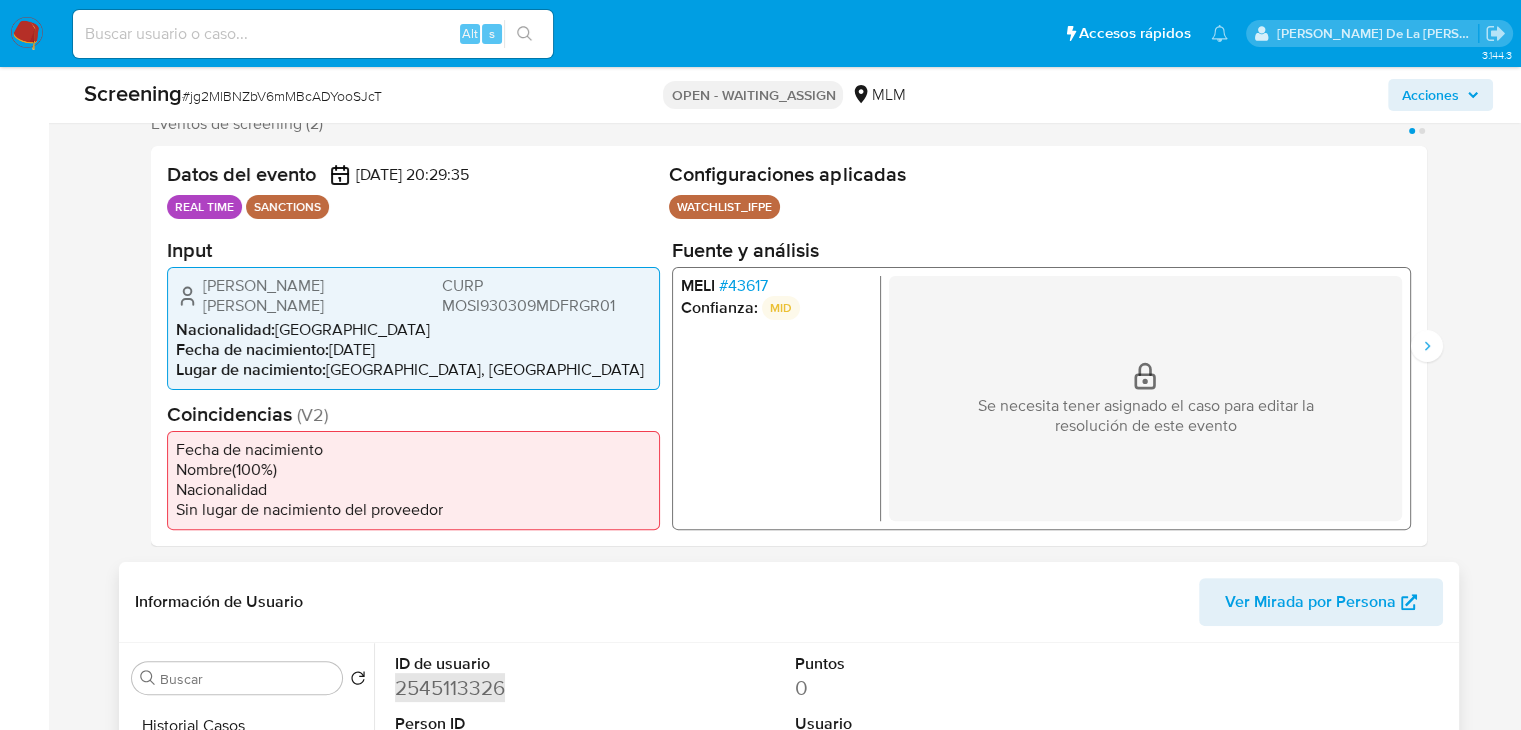 scroll, scrollTop: 215, scrollLeft: 0, axis: vertical 